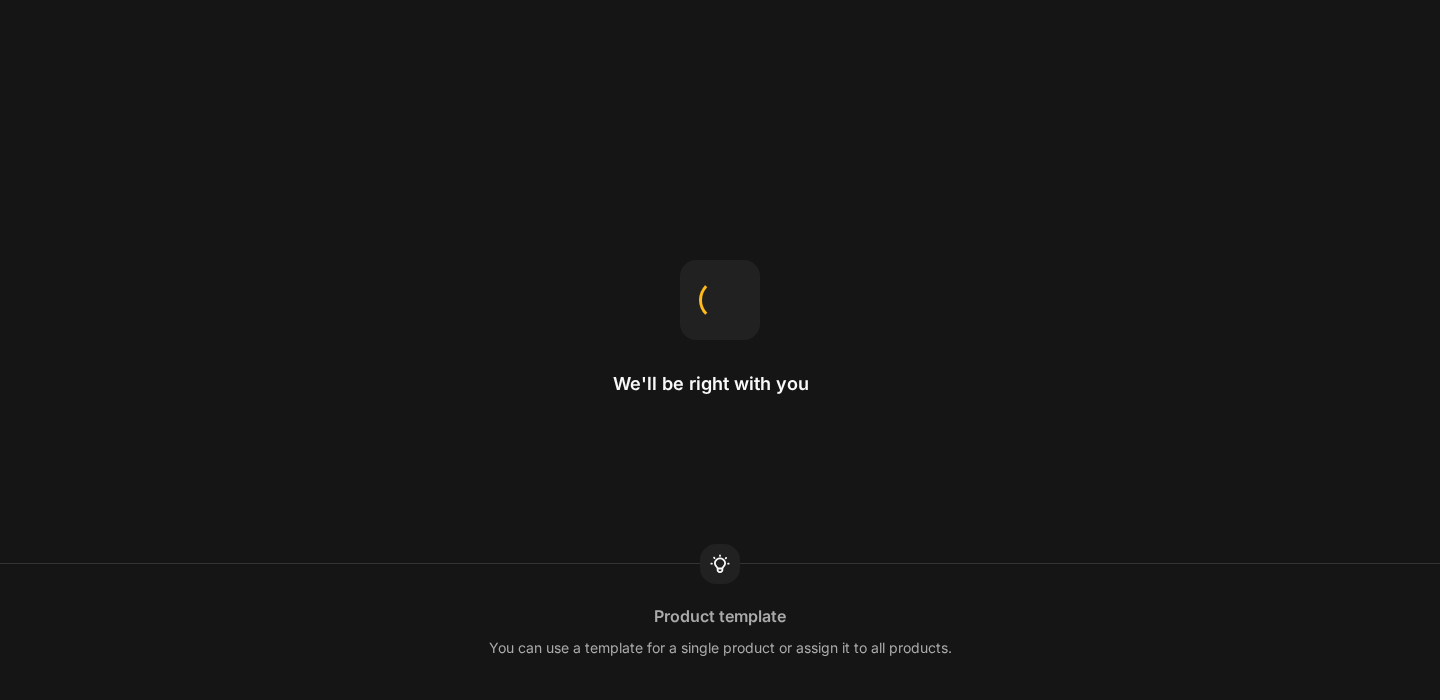 scroll, scrollTop: 0, scrollLeft: 0, axis: both 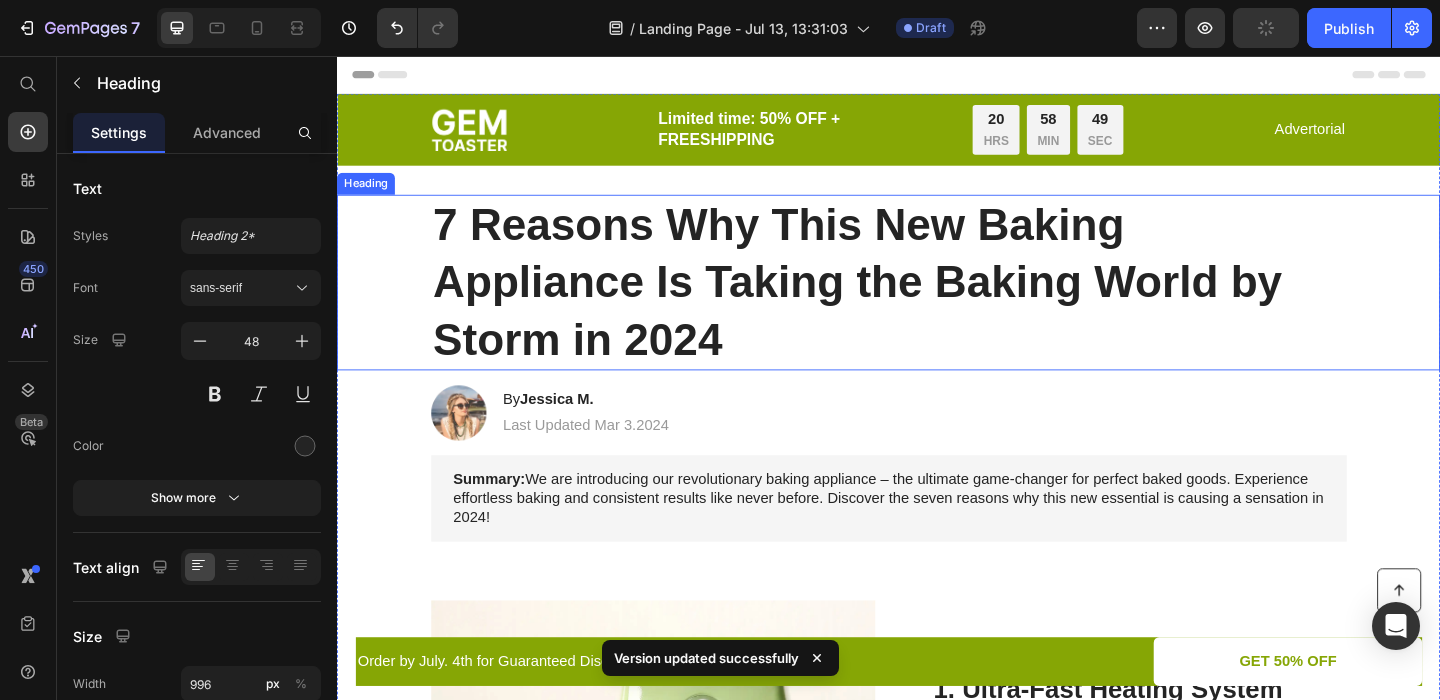 click on "7 Reasons Why This New Baking Appliance Is Taking the Baking World by Storm in 2024" at bounding box center [937, 302] 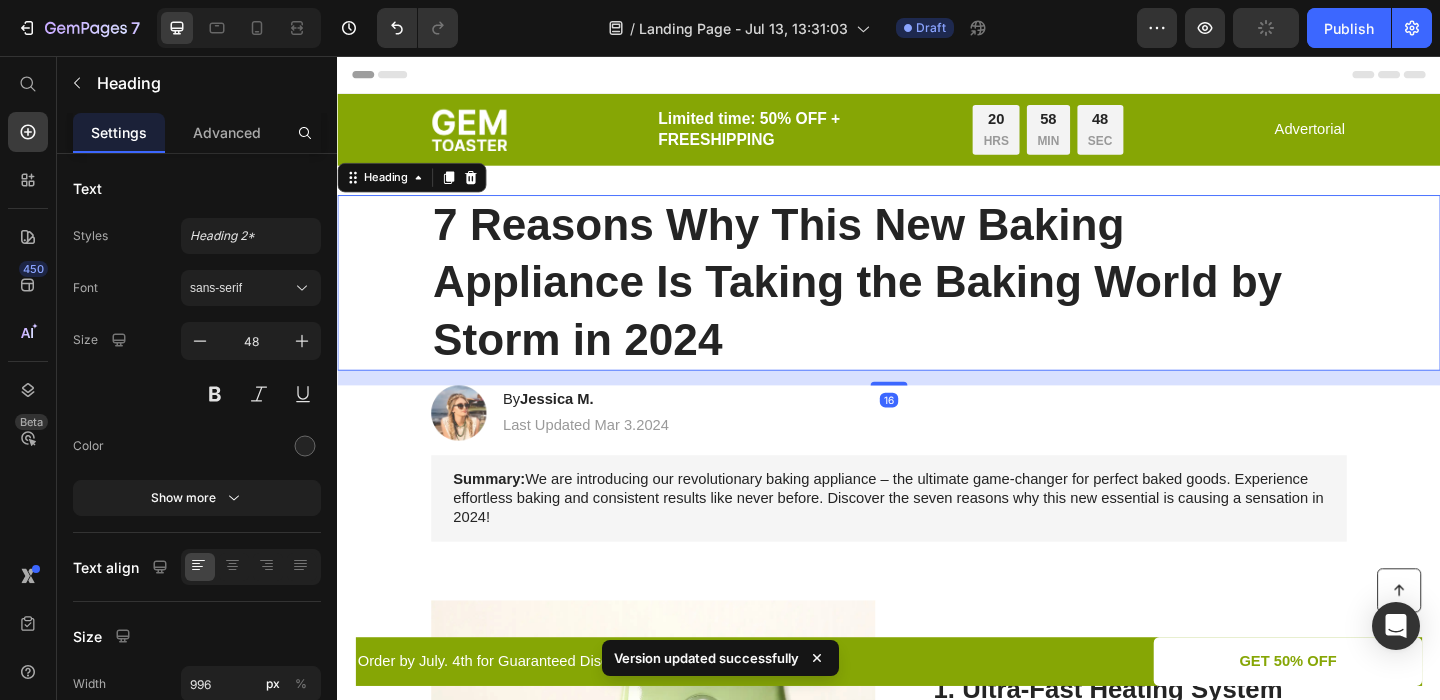 click on "7 Reasons Why This New Baking Appliance Is Taking the Baking World by Storm in 2024" at bounding box center (937, 302) 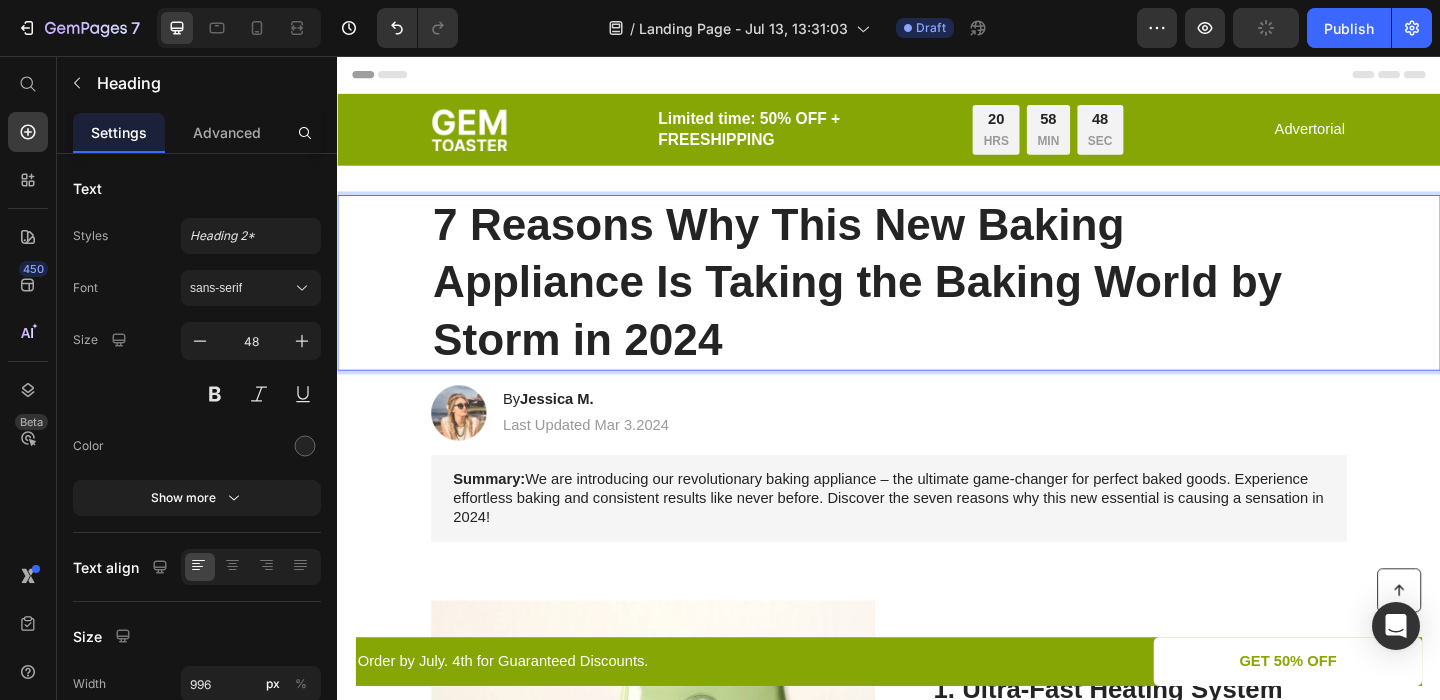 click on "7 Reasons Why This New Baking Appliance Is Taking the Baking World by Storm in 2024" at bounding box center (937, 302) 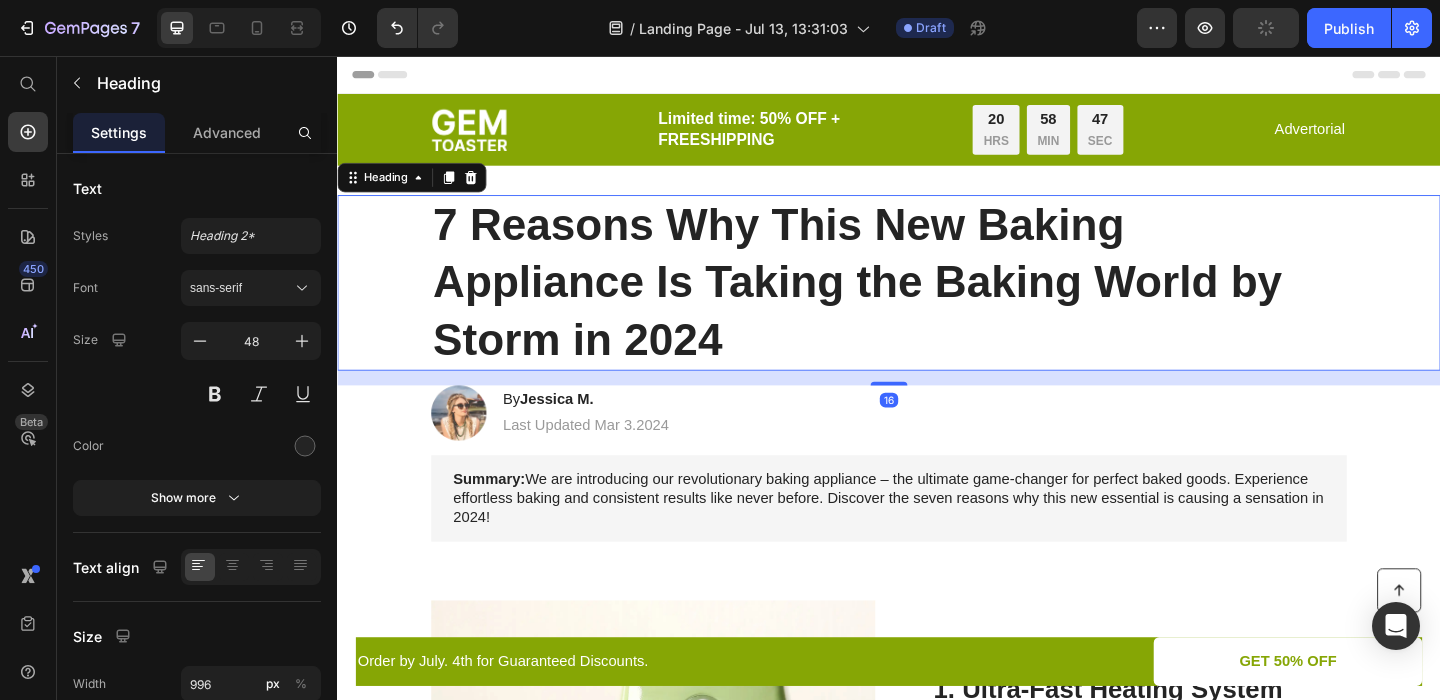 drag, startPoint x: 429, startPoint y: 242, endPoint x: 789, endPoint y: 320, distance: 368.3531 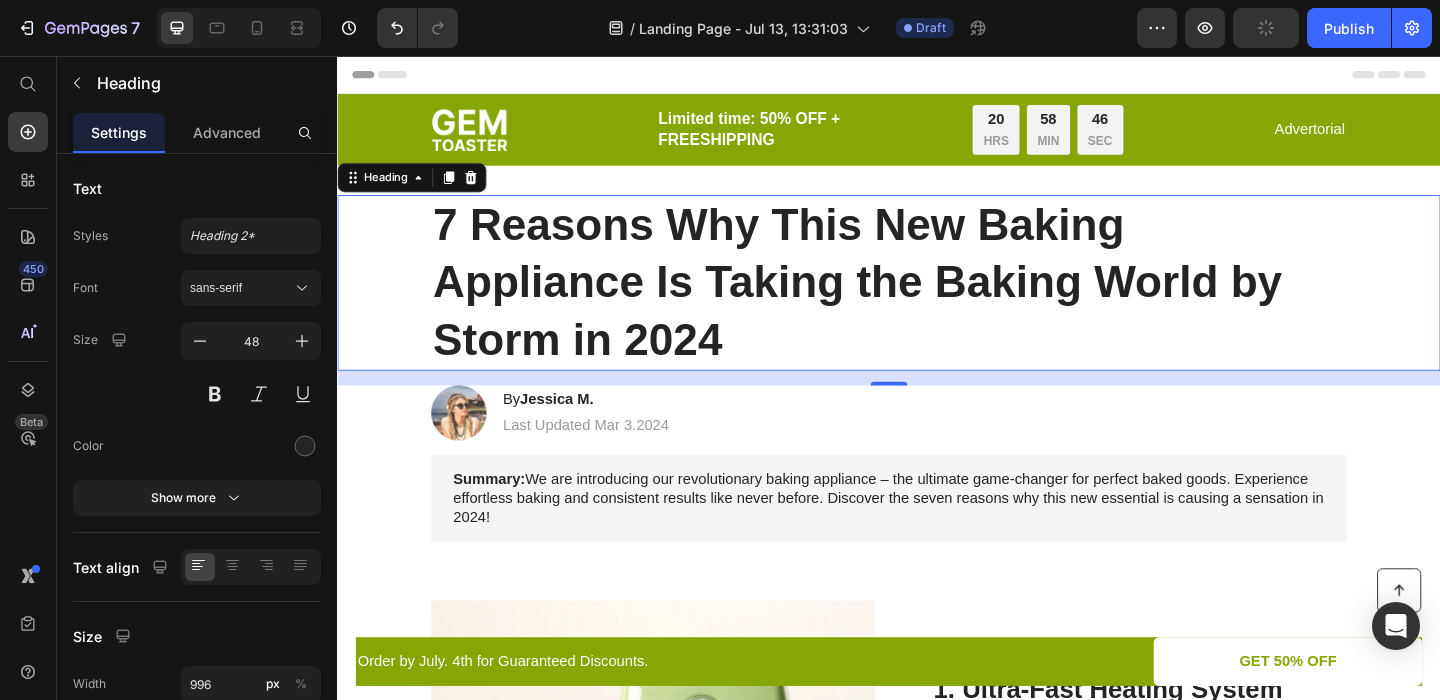 click on "7 Reasons Why This New Baking Appliance Is Taking the Baking World by Storm in 2024" at bounding box center (937, 302) 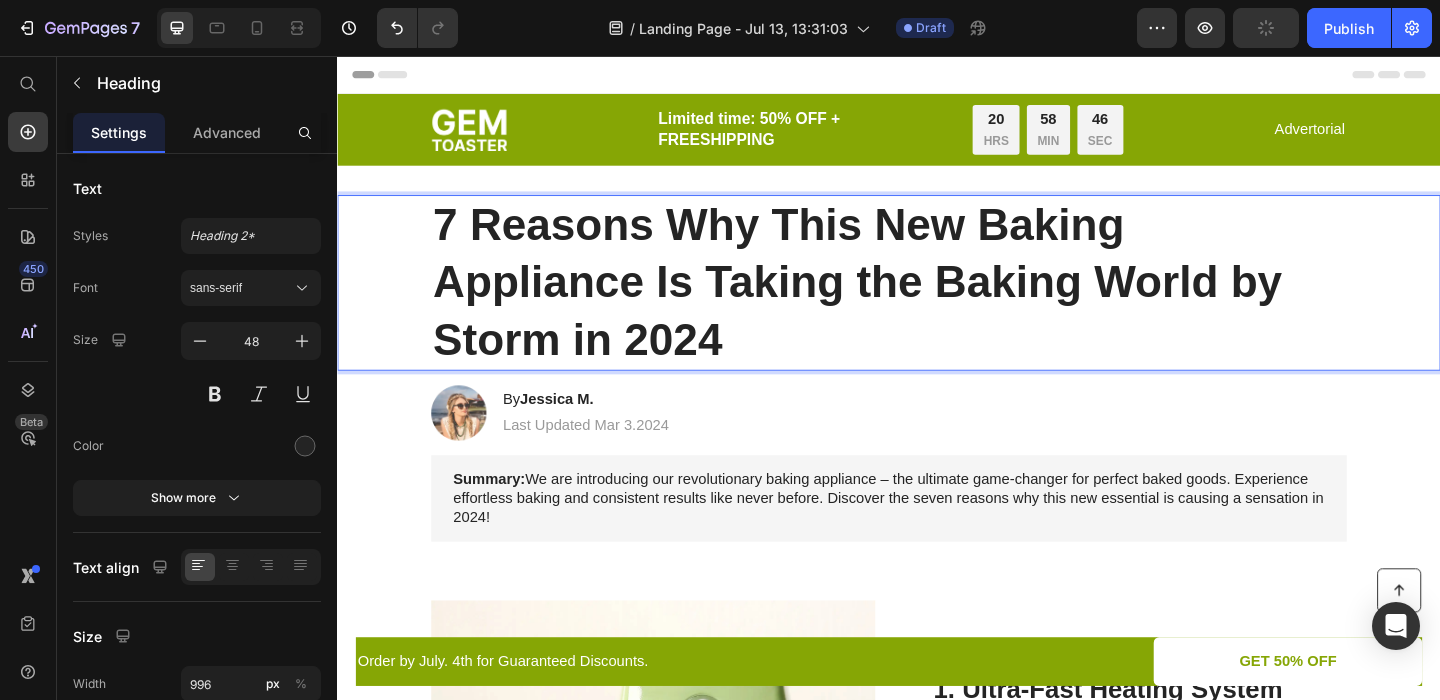 click on "7 Reasons Why This New Baking Appliance Is Taking the Baking World by Storm in 2024" at bounding box center (937, 302) 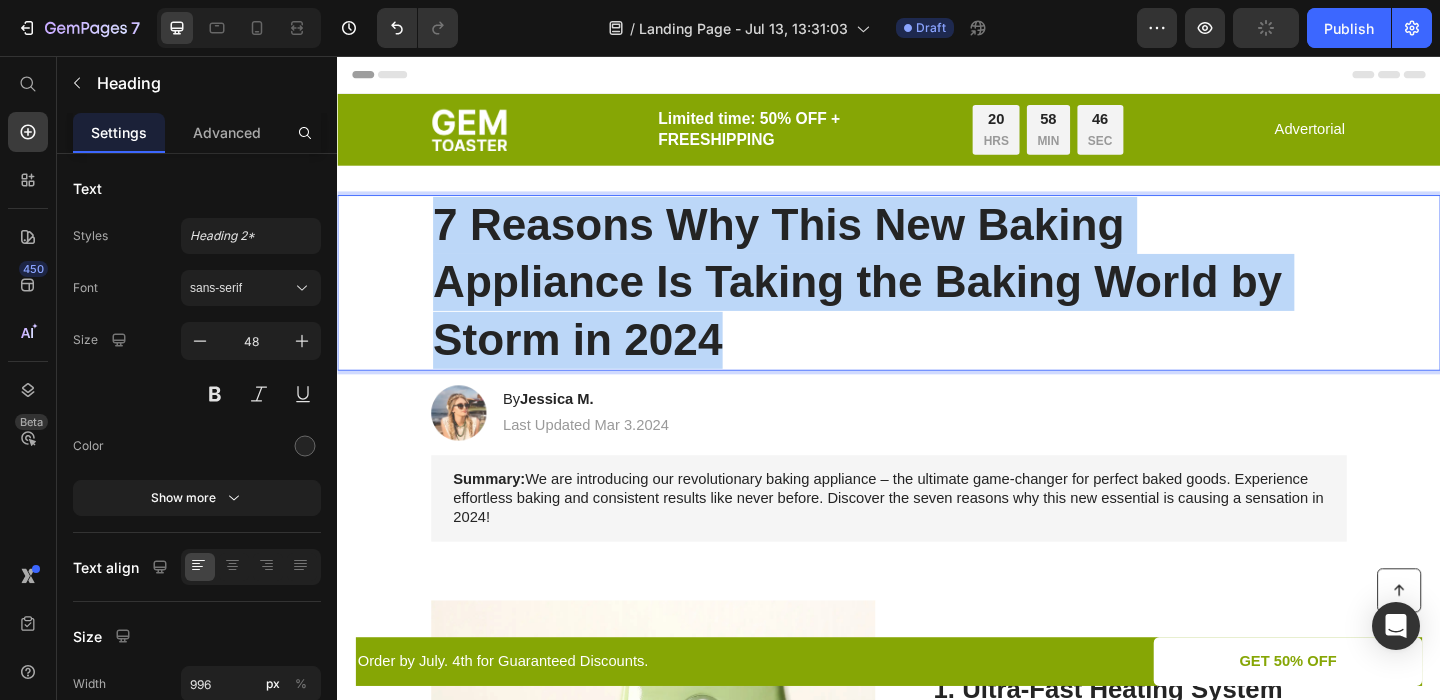 click on "7 Reasons Why This New Baking Appliance Is Taking the Baking World by Storm in 2024" at bounding box center (937, 302) 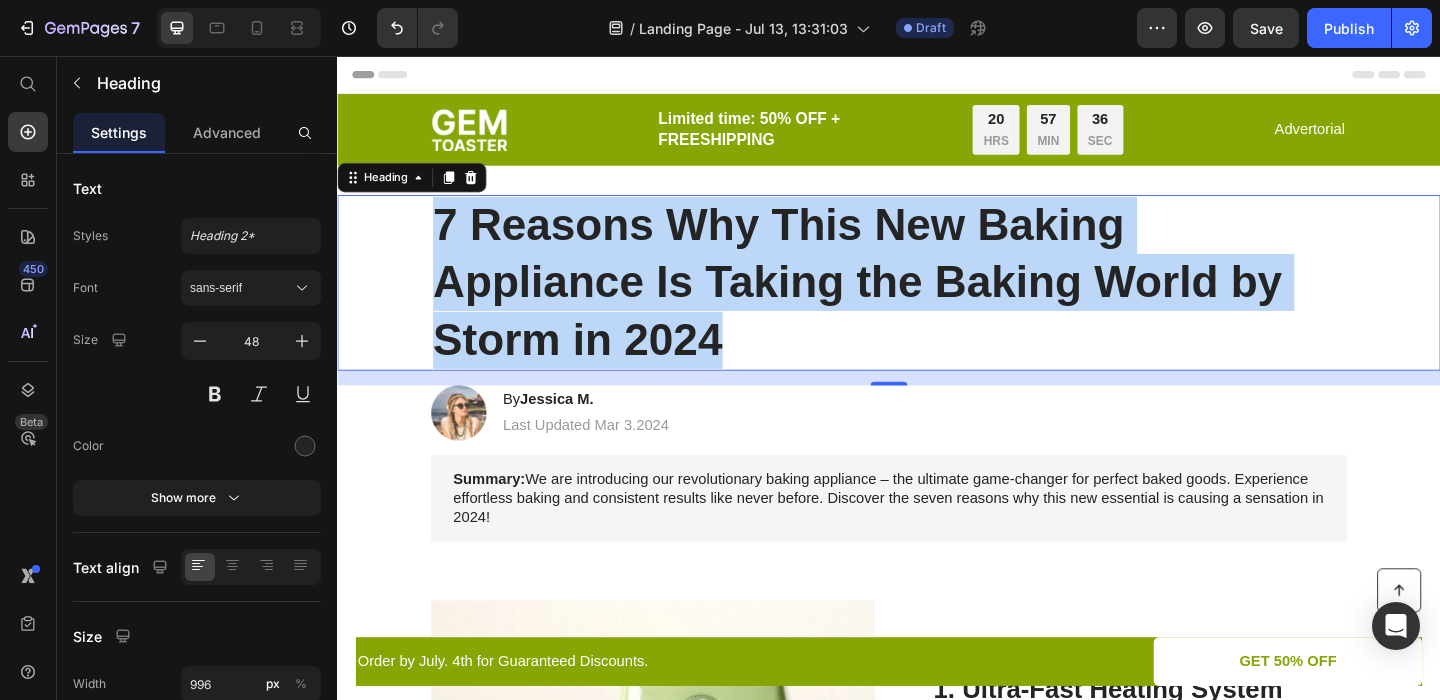 click on "7 Reasons Why This New Baking Appliance Is Taking the Baking World by Storm in 2024" at bounding box center (937, 302) 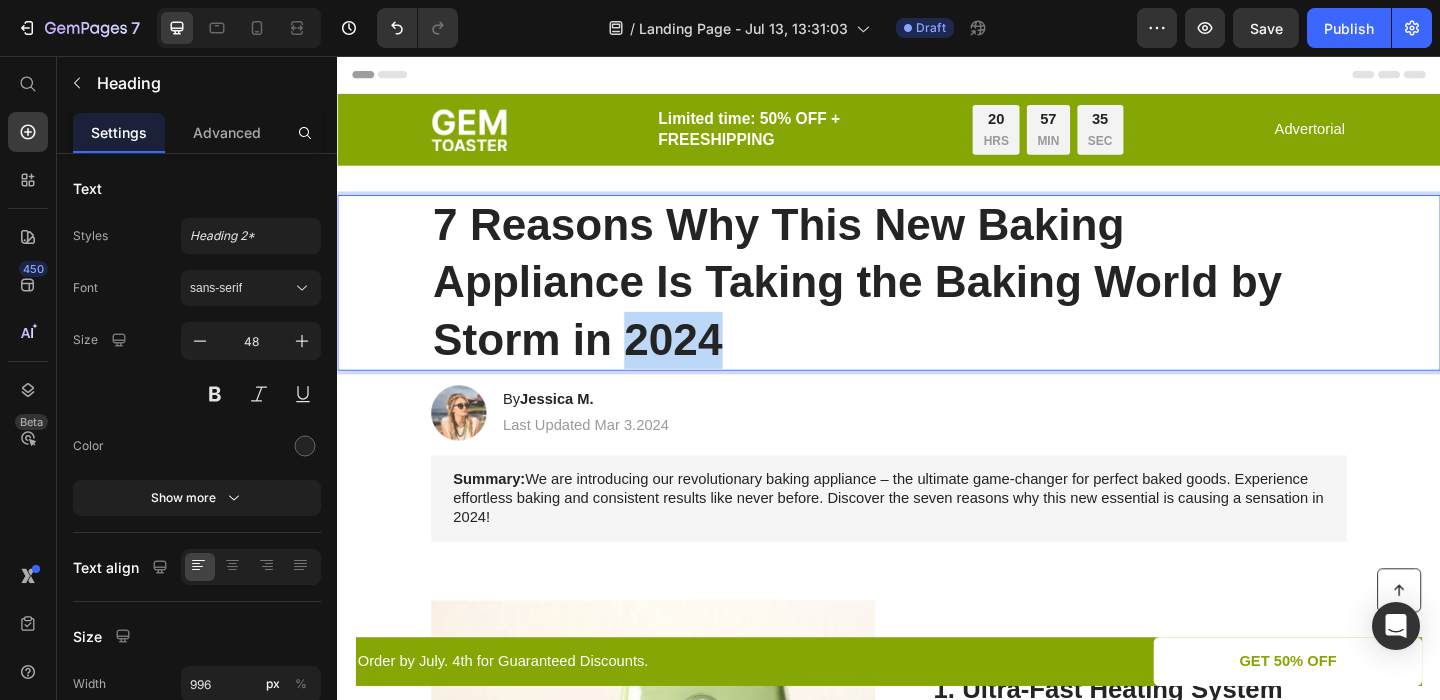 click on "7 Reasons Why This New Baking Appliance Is Taking the Baking World by Storm in 2024" at bounding box center [937, 302] 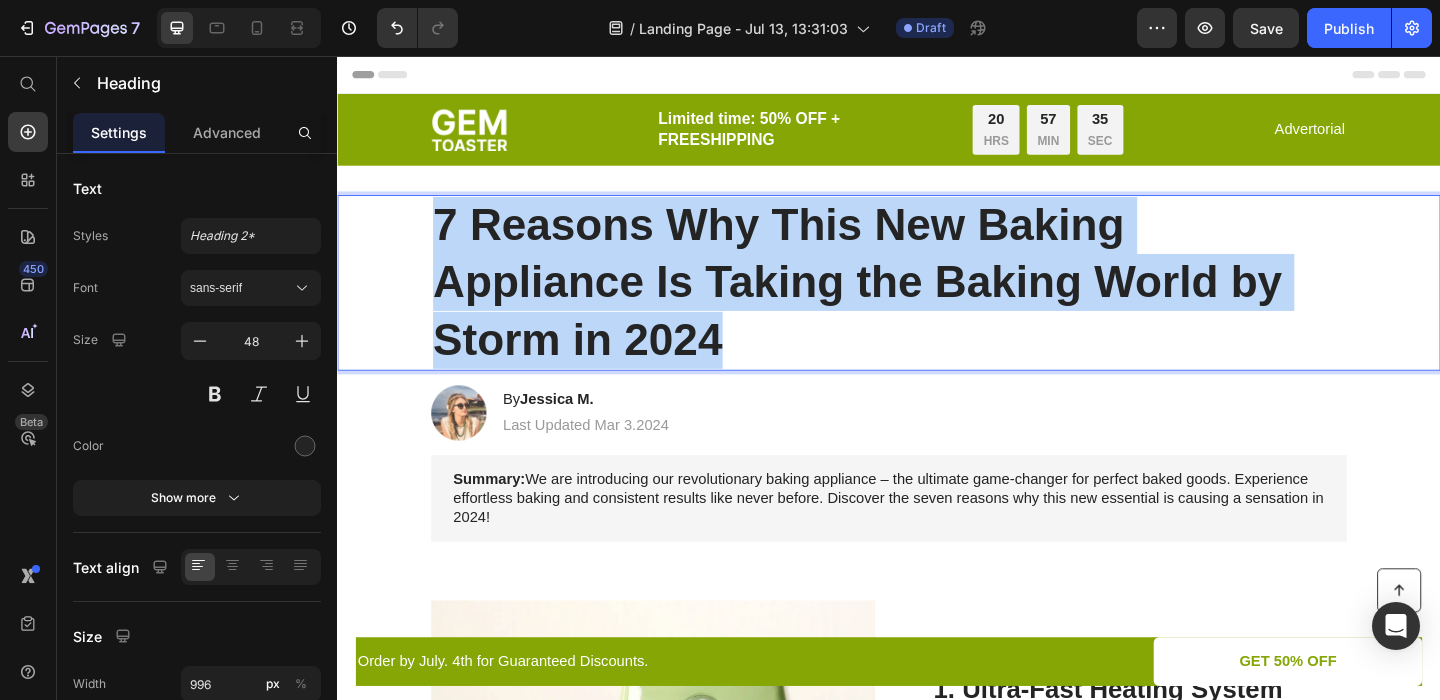 click on "7 Reasons Why This New Baking Appliance Is Taking the Baking World by Storm in 2024" at bounding box center (937, 302) 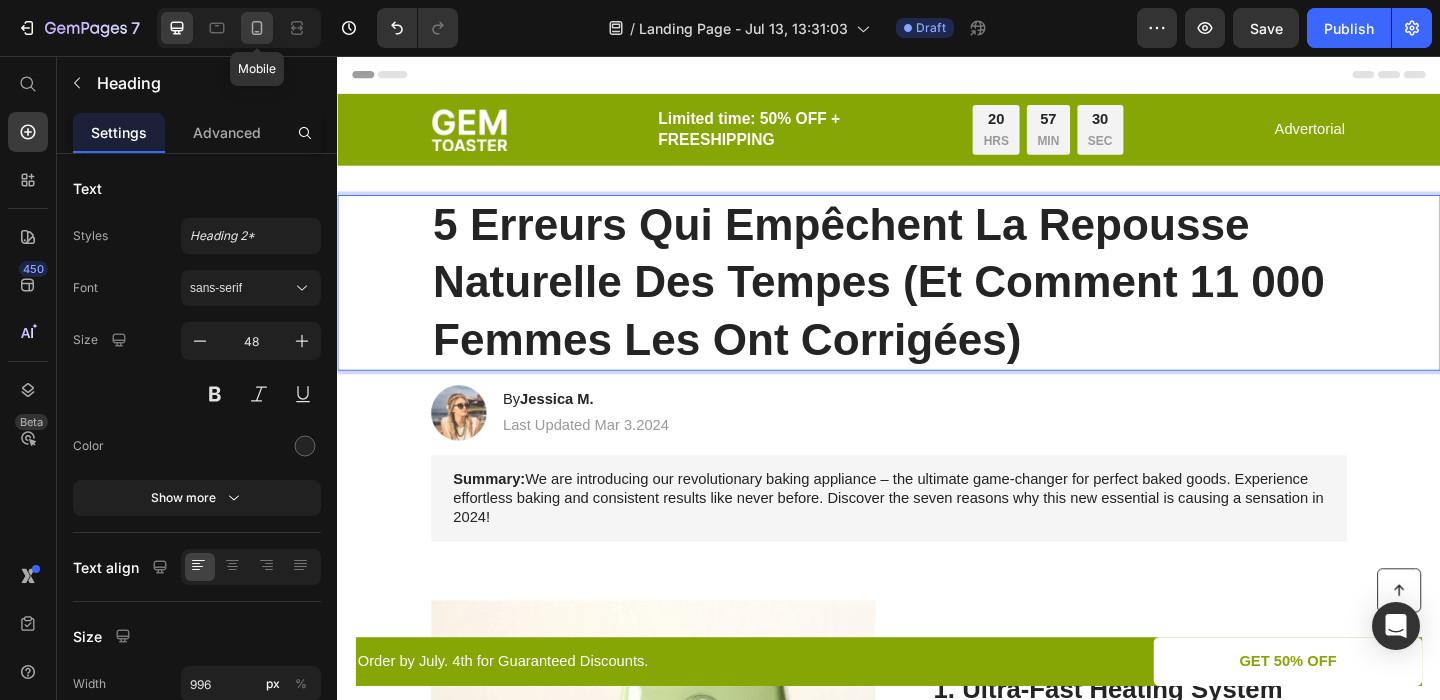 click 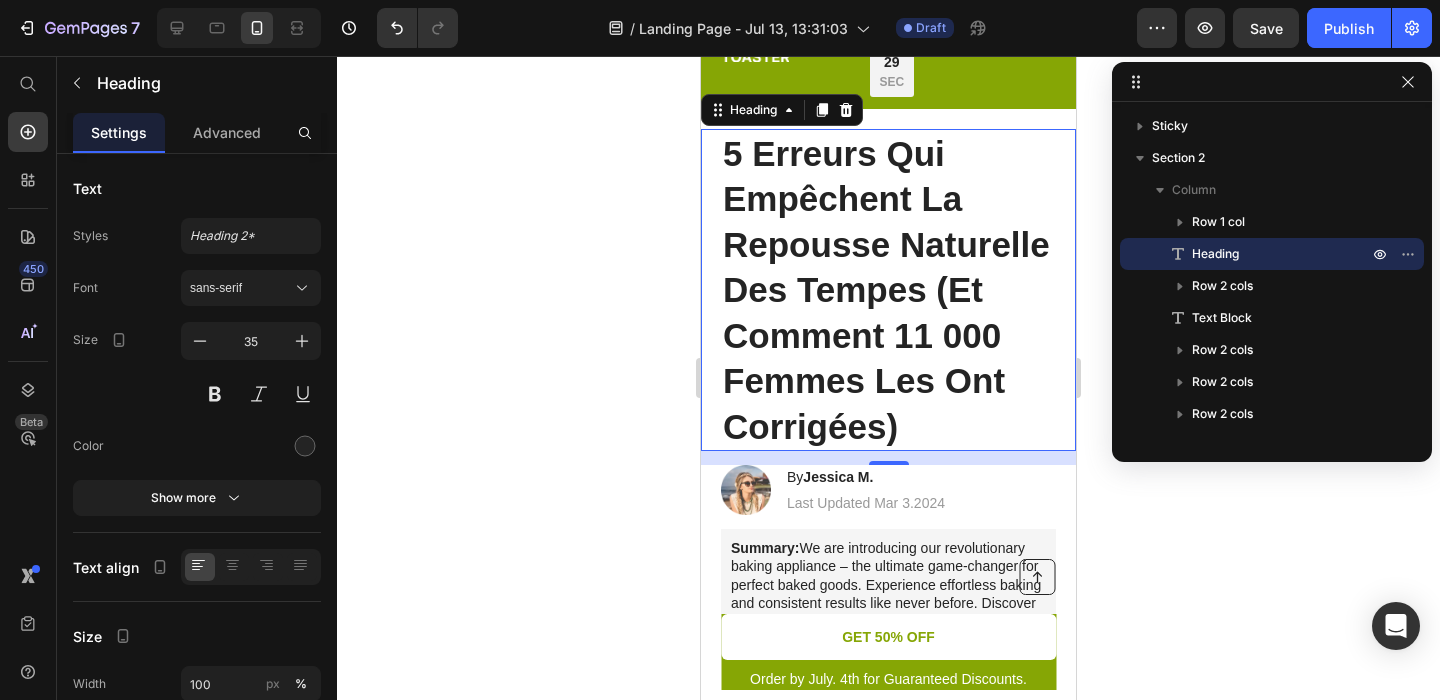 scroll, scrollTop: 122, scrollLeft: 0, axis: vertical 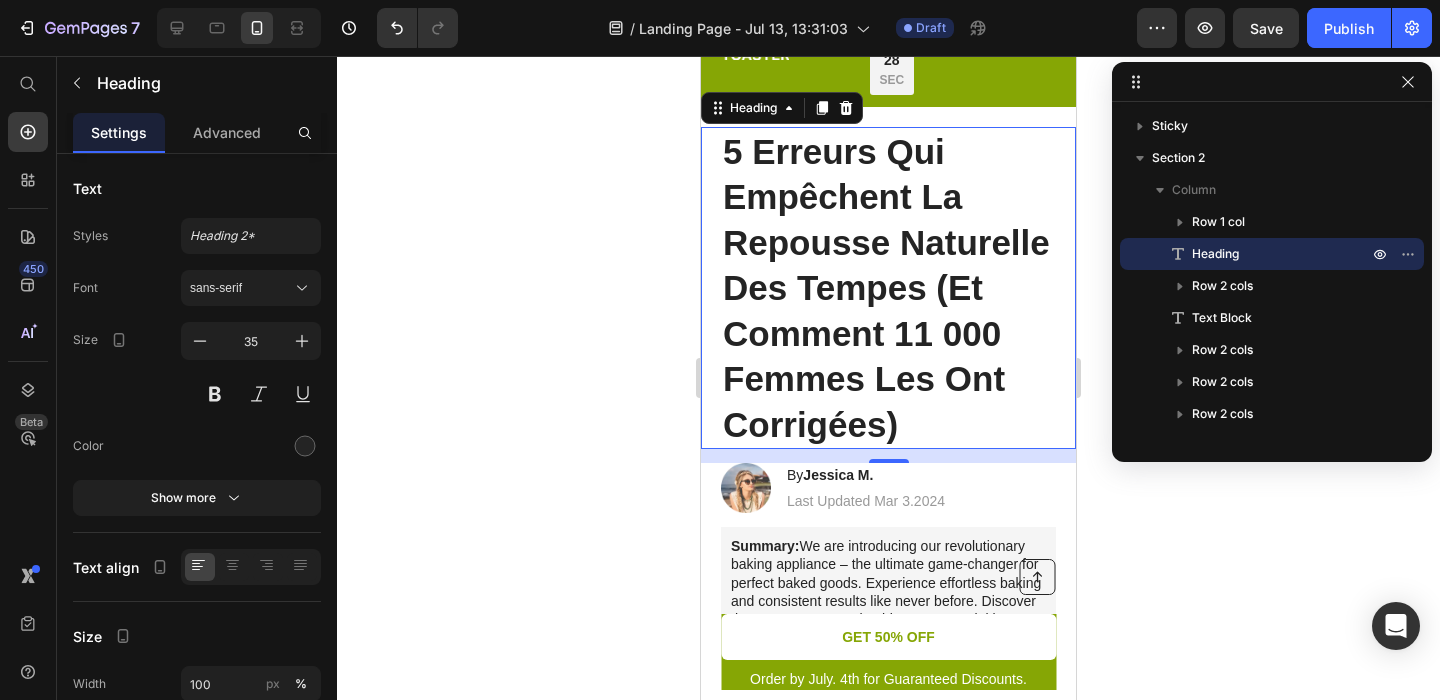 click 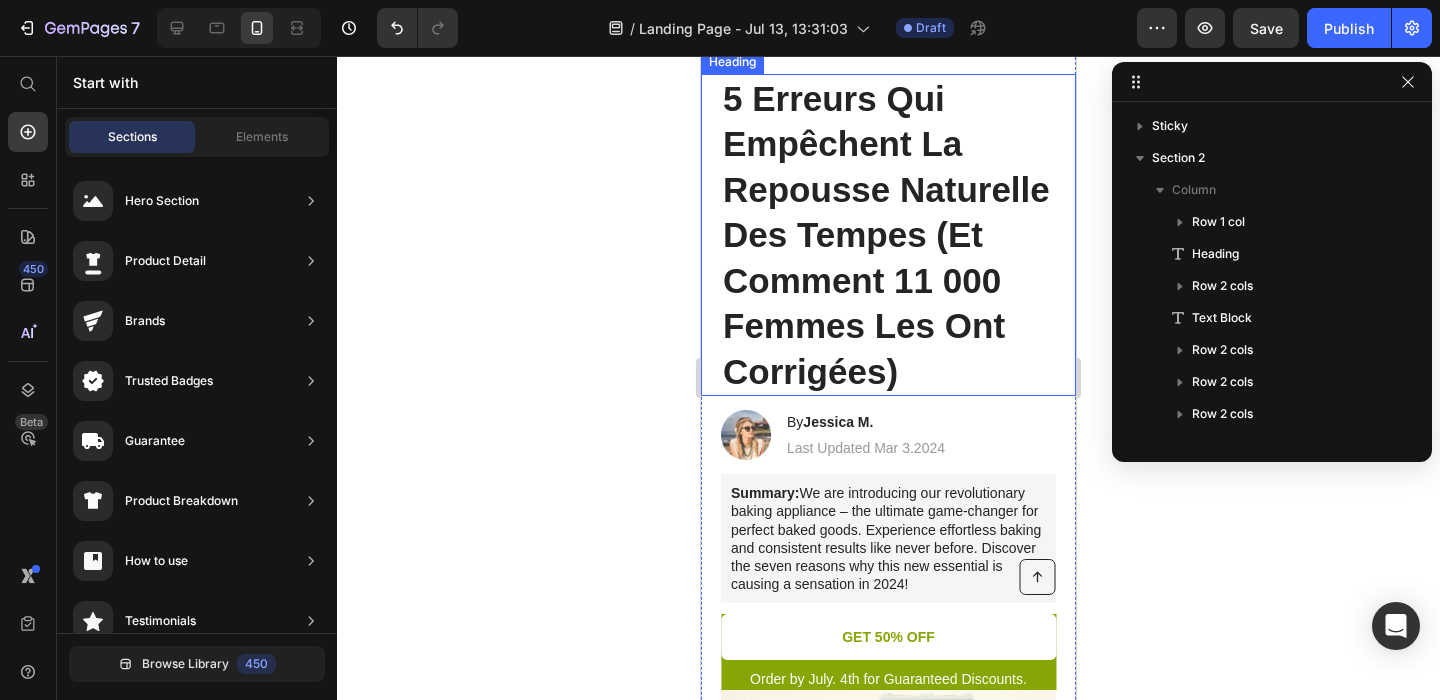 scroll, scrollTop: 313, scrollLeft: 0, axis: vertical 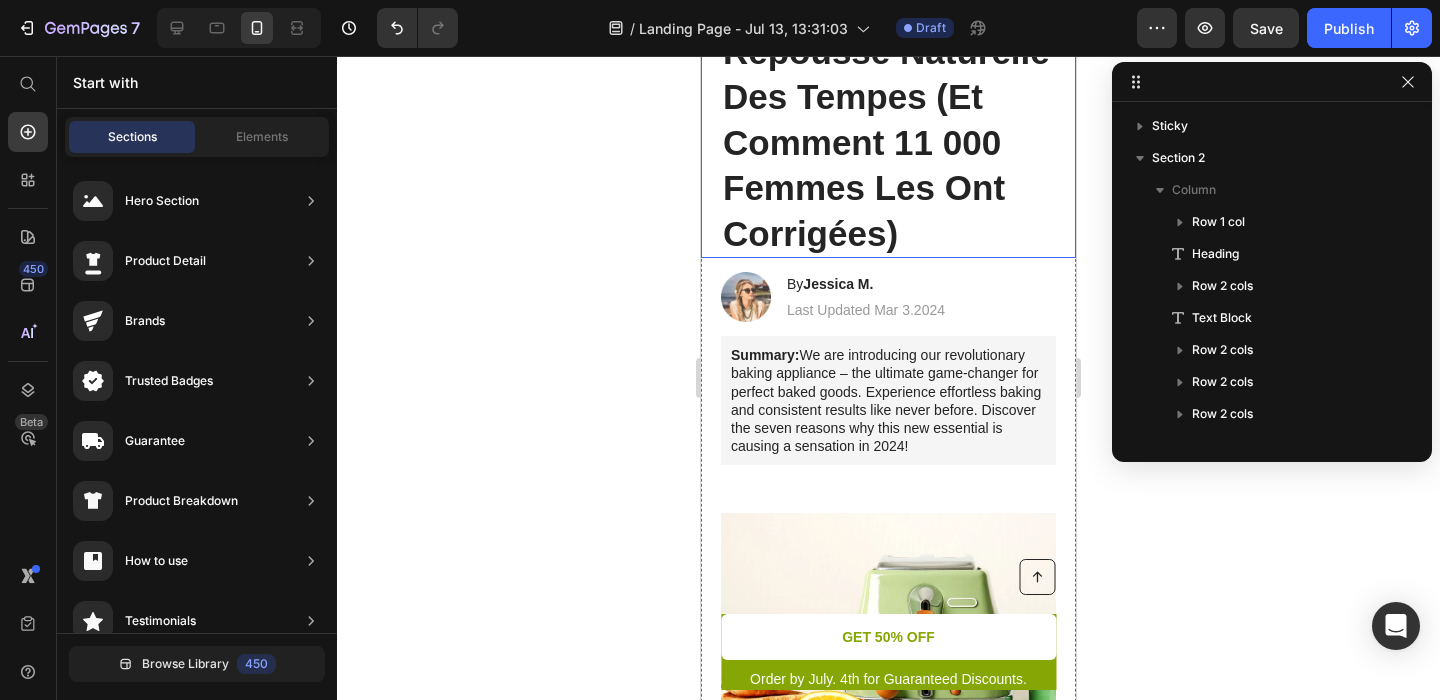 click on "Jessica M." at bounding box center [838, 284] 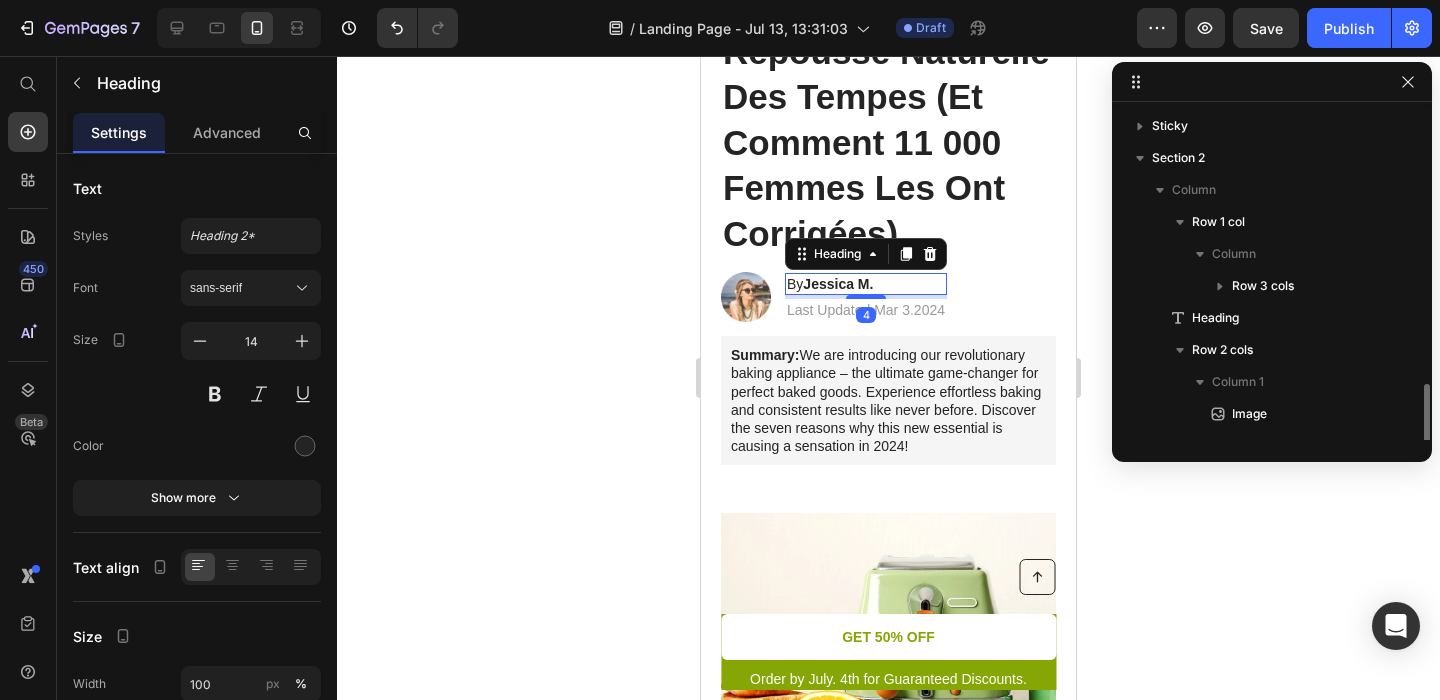 scroll, scrollTop: 218, scrollLeft: 0, axis: vertical 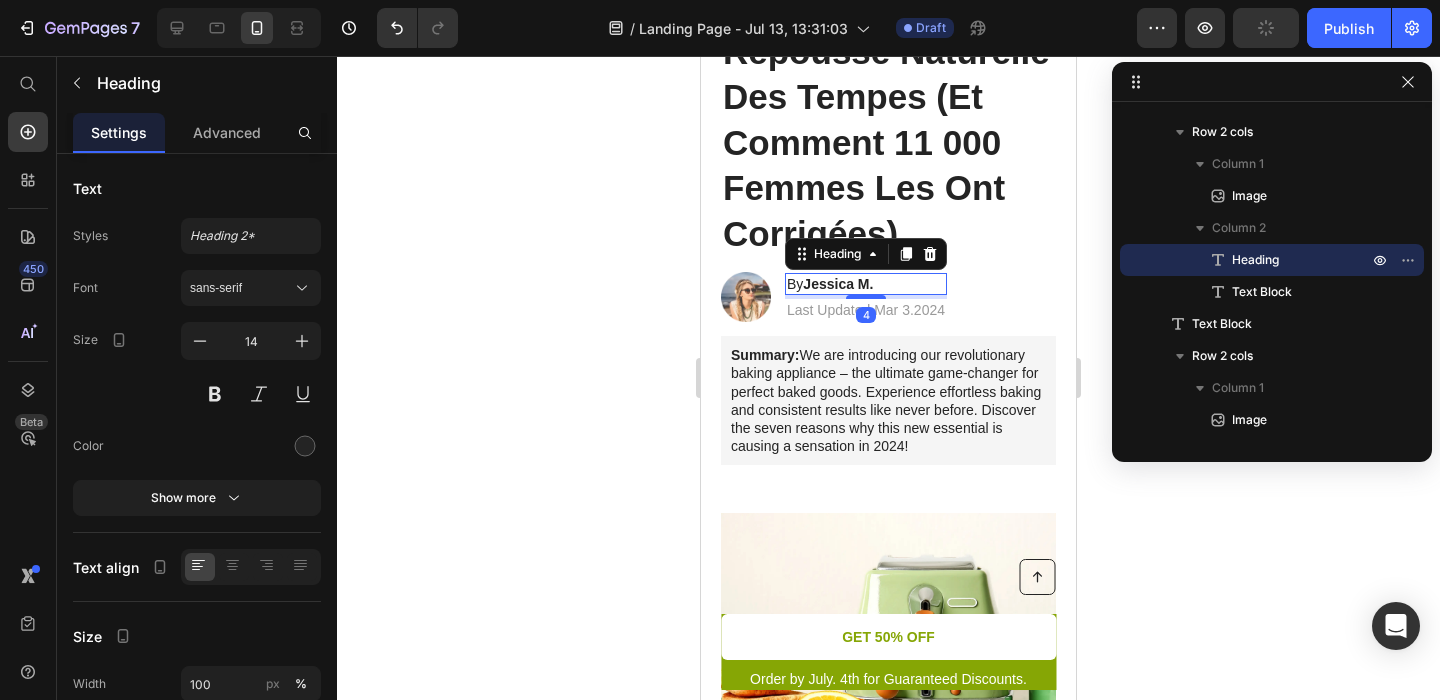 click on "By [FIRST] [LAST]" at bounding box center (866, 284) 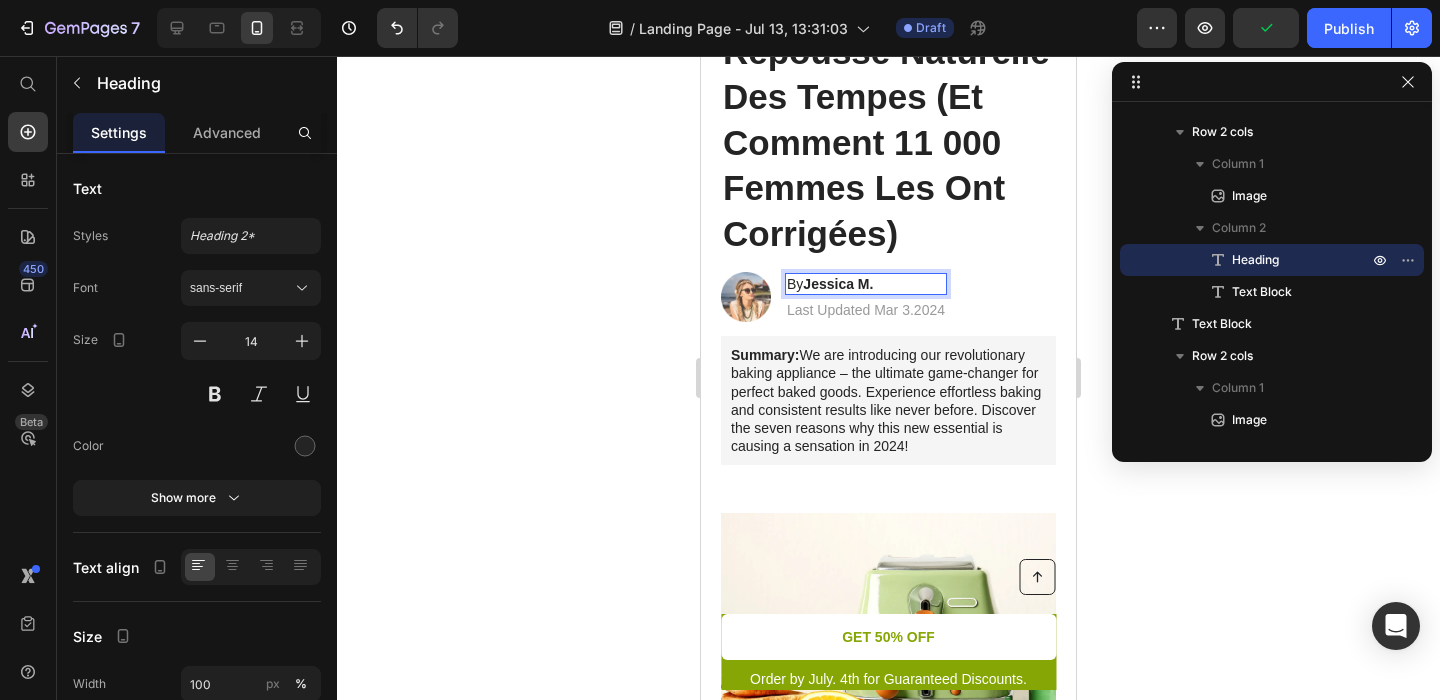 click on "By [FIRST] [LAST]" at bounding box center (866, 284) 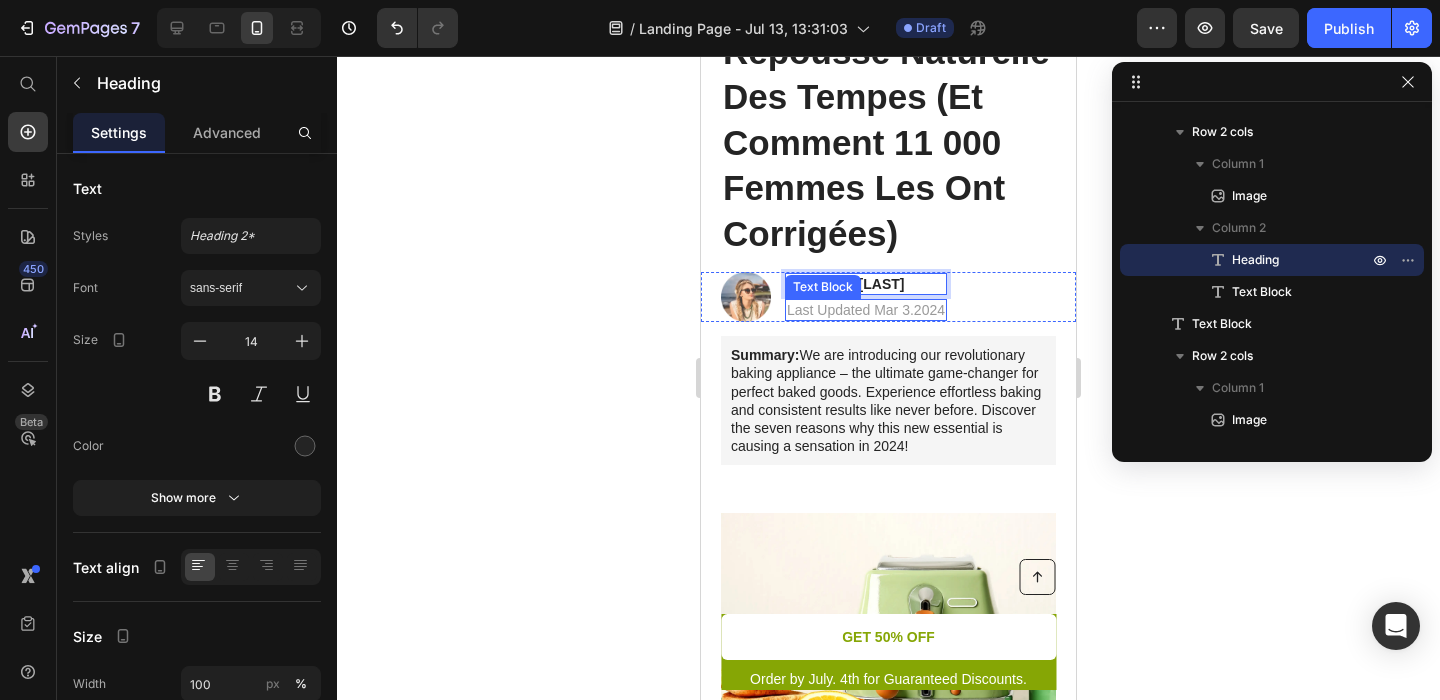 click on "Last Updated Mar 3.2024" at bounding box center (866, 310) 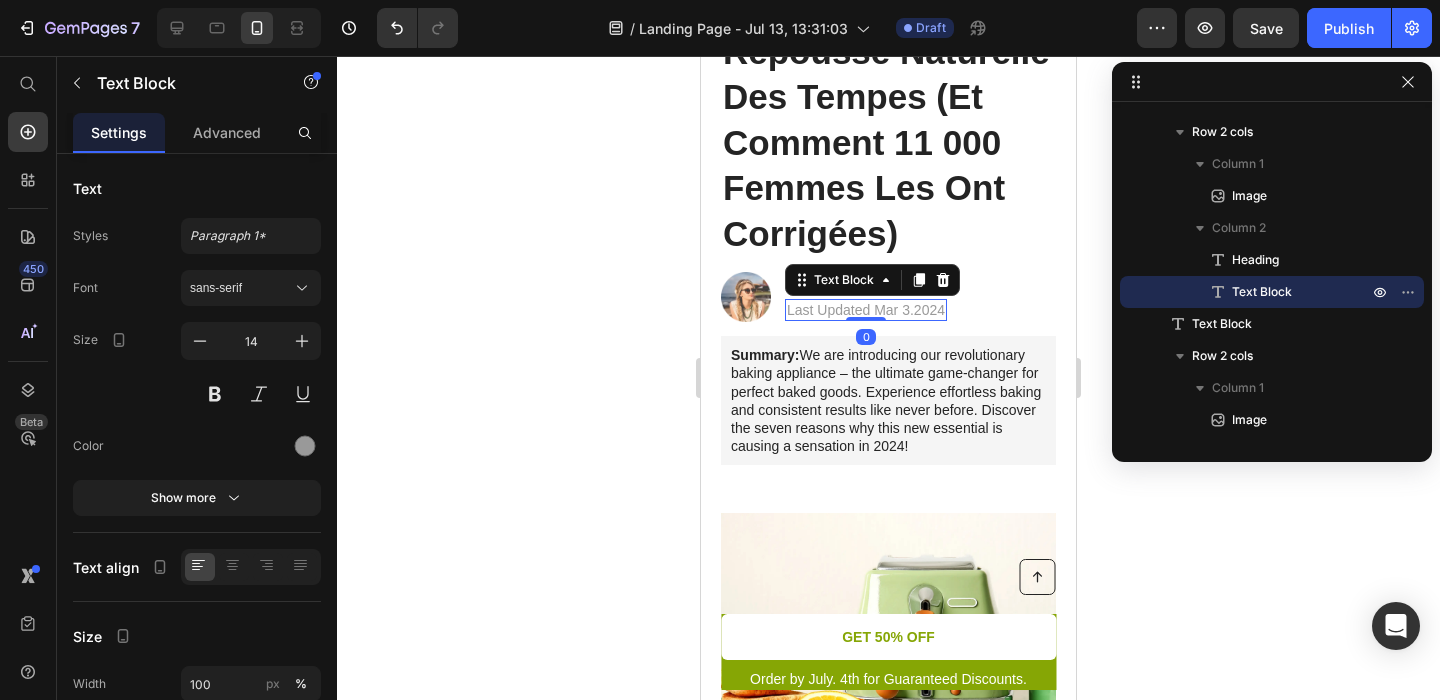 click on "Last Updated Mar 3.2024" at bounding box center [866, 310] 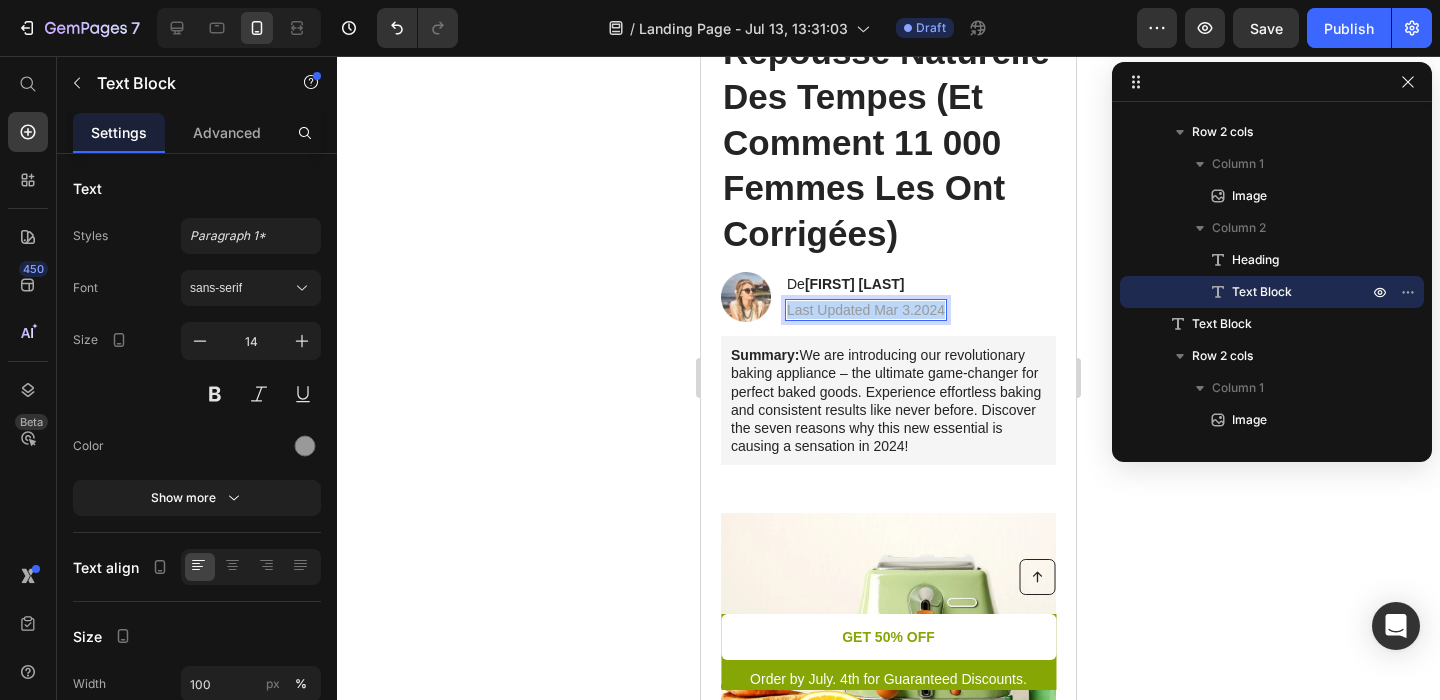 click on "Last Updated Mar 3.2024" at bounding box center (866, 310) 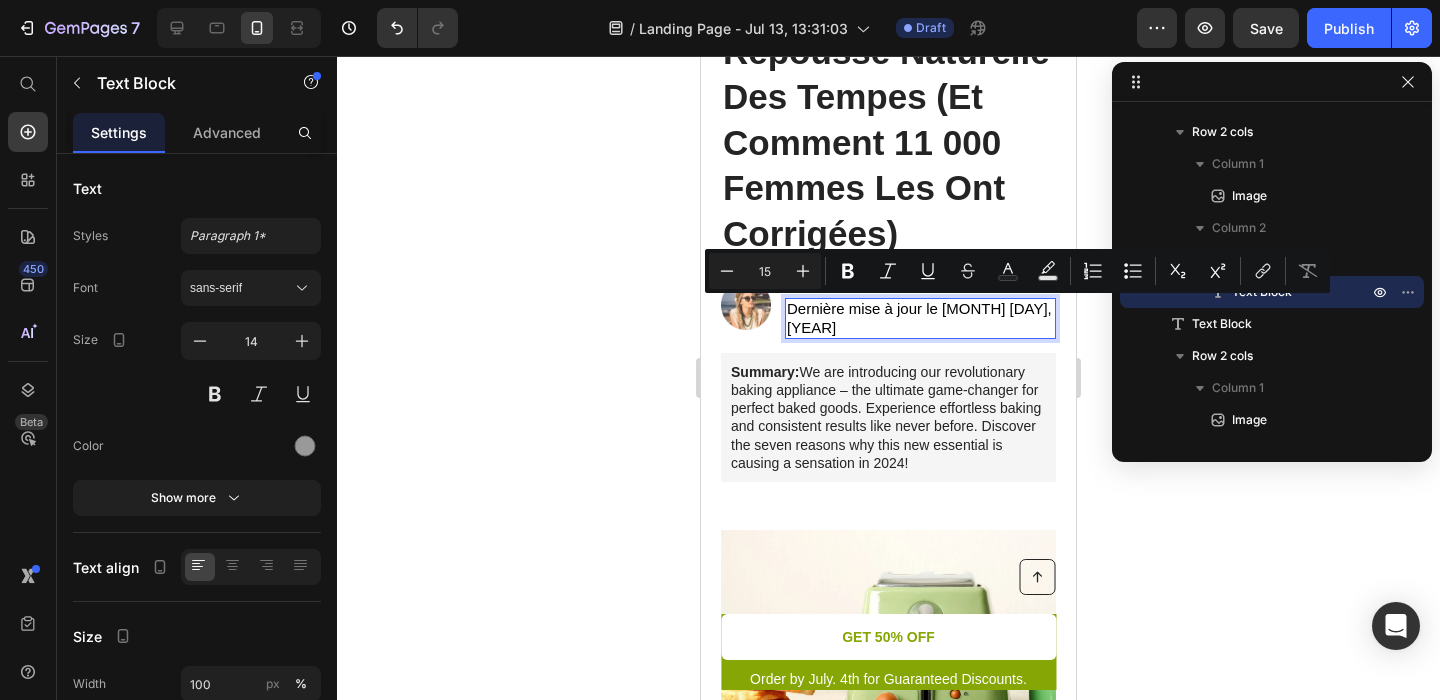 scroll, scrollTop: 313, scrollLeft: 0, axis: vertical 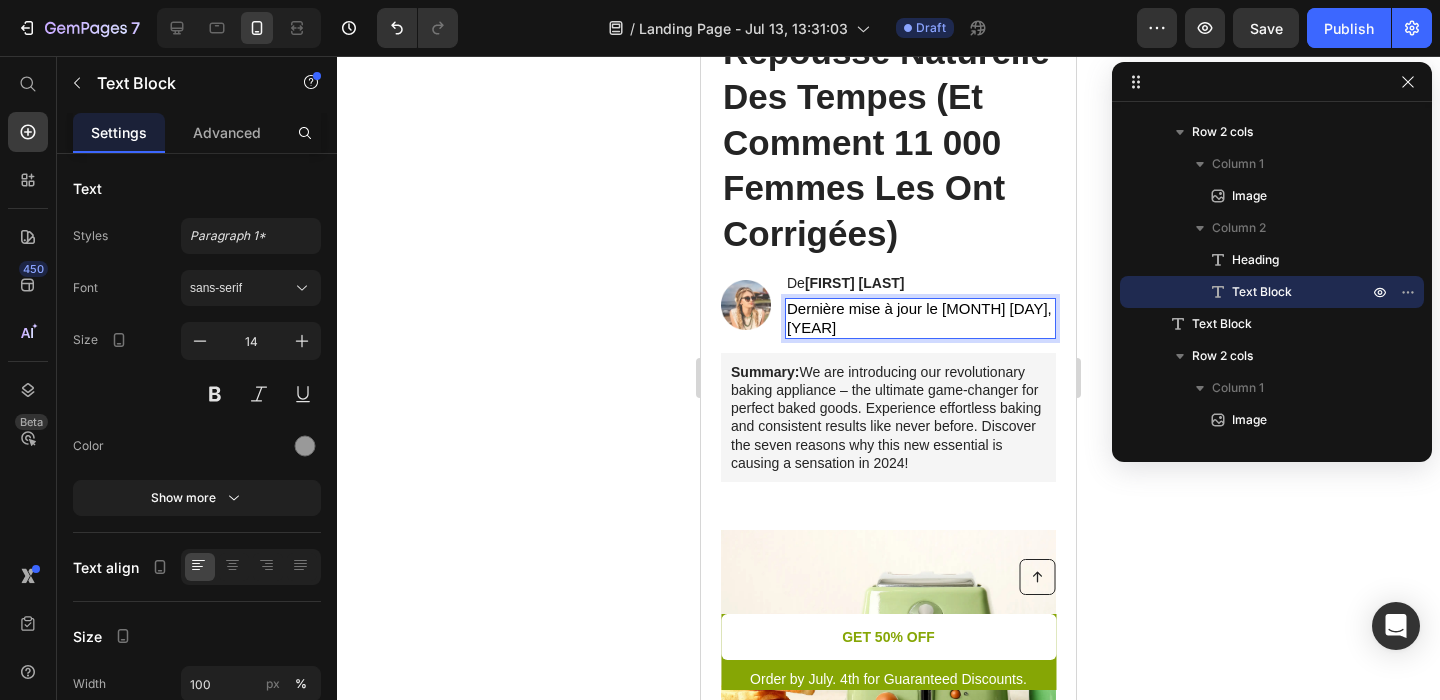 click on "Dernière mise à jour le [MONTH] [DAY], [YEAR]" at bounding box center [920, 318] 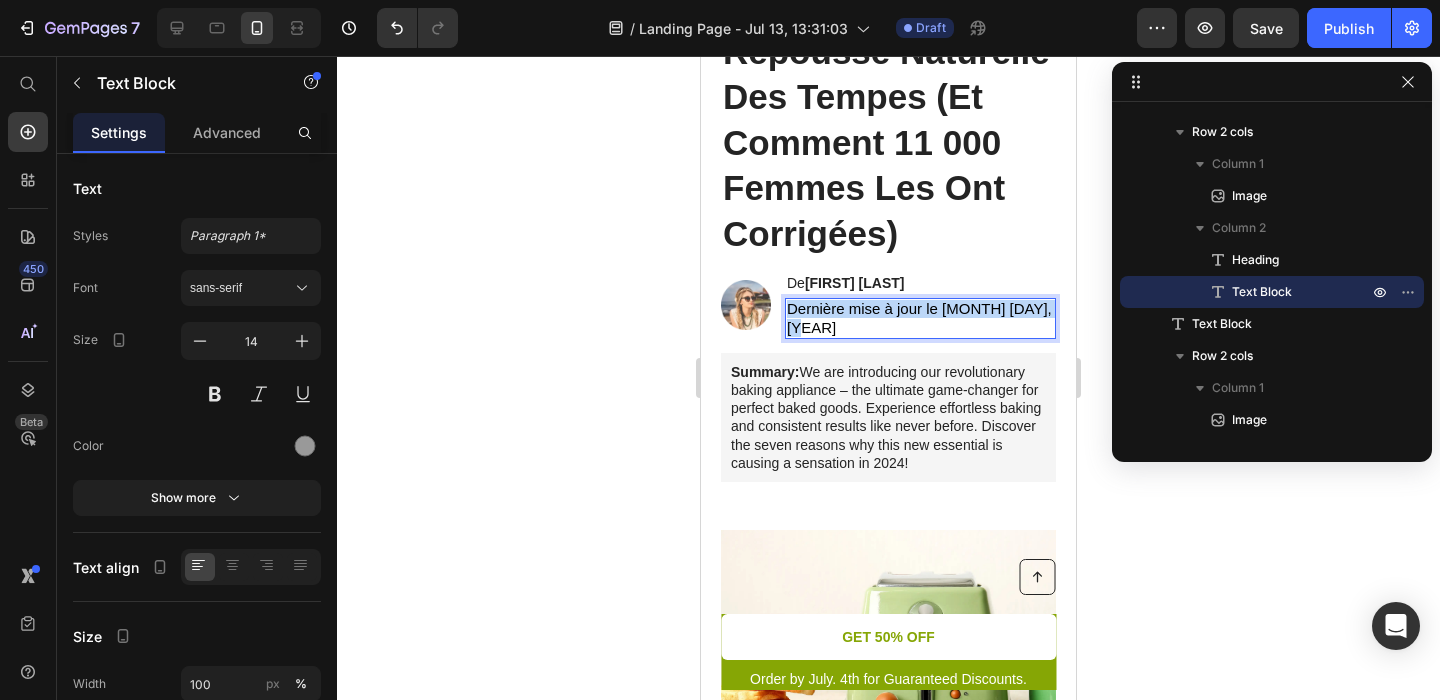 click on "Dernière mise à jour le [MONTH] [DAY], [YEAR]" at bounding box center [920, 318] 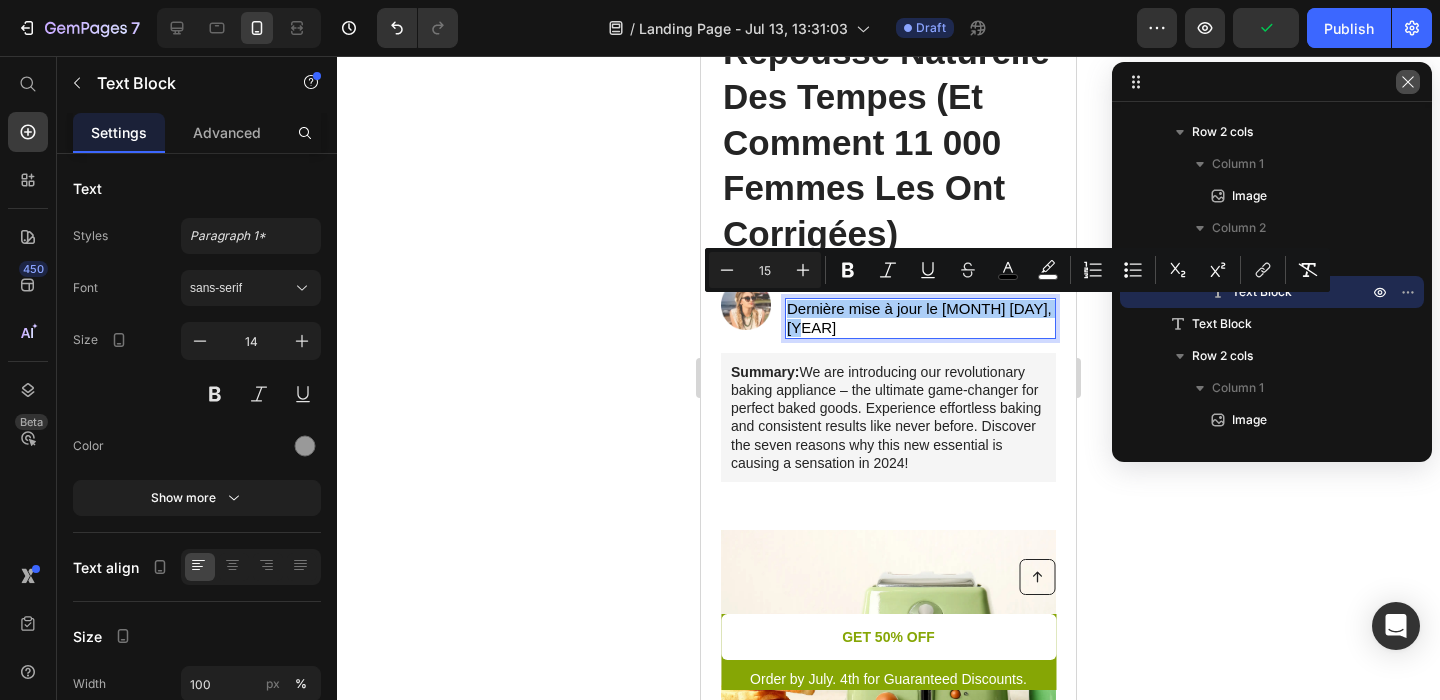 click at bounding box center [1408, 82] 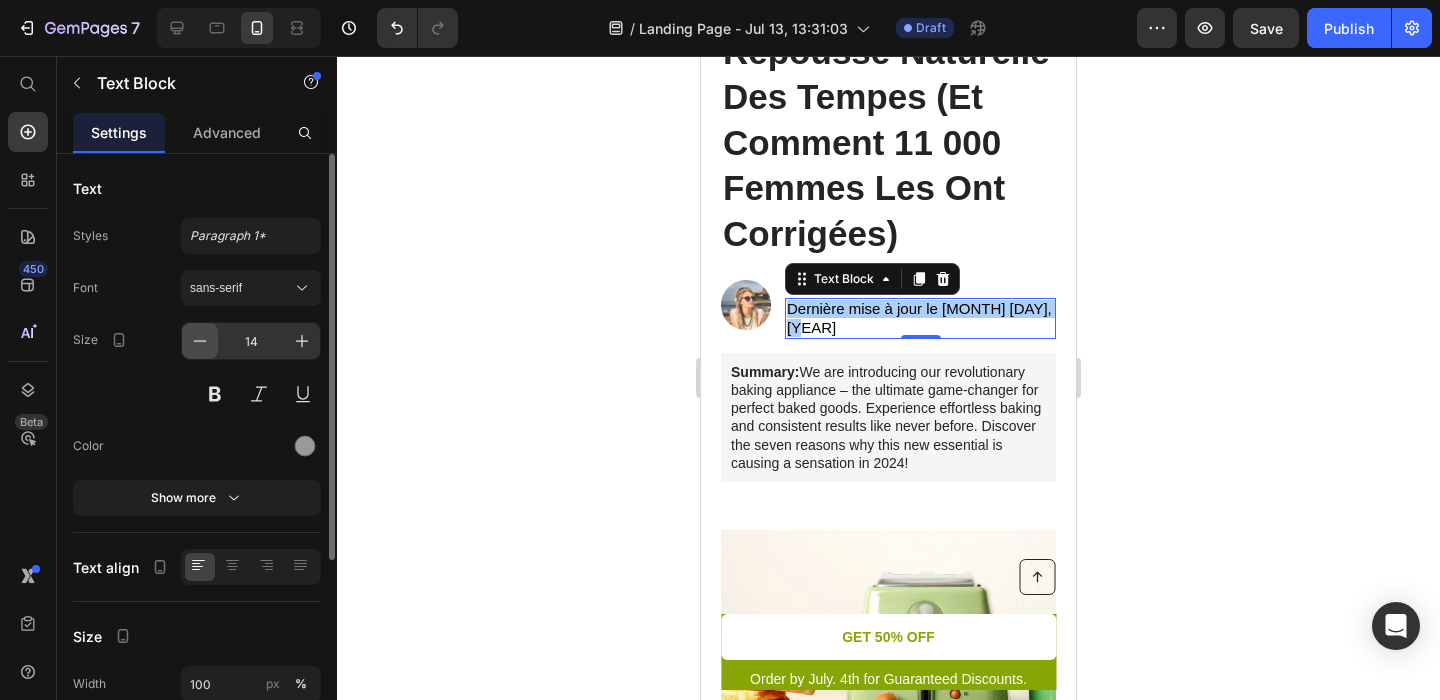 click 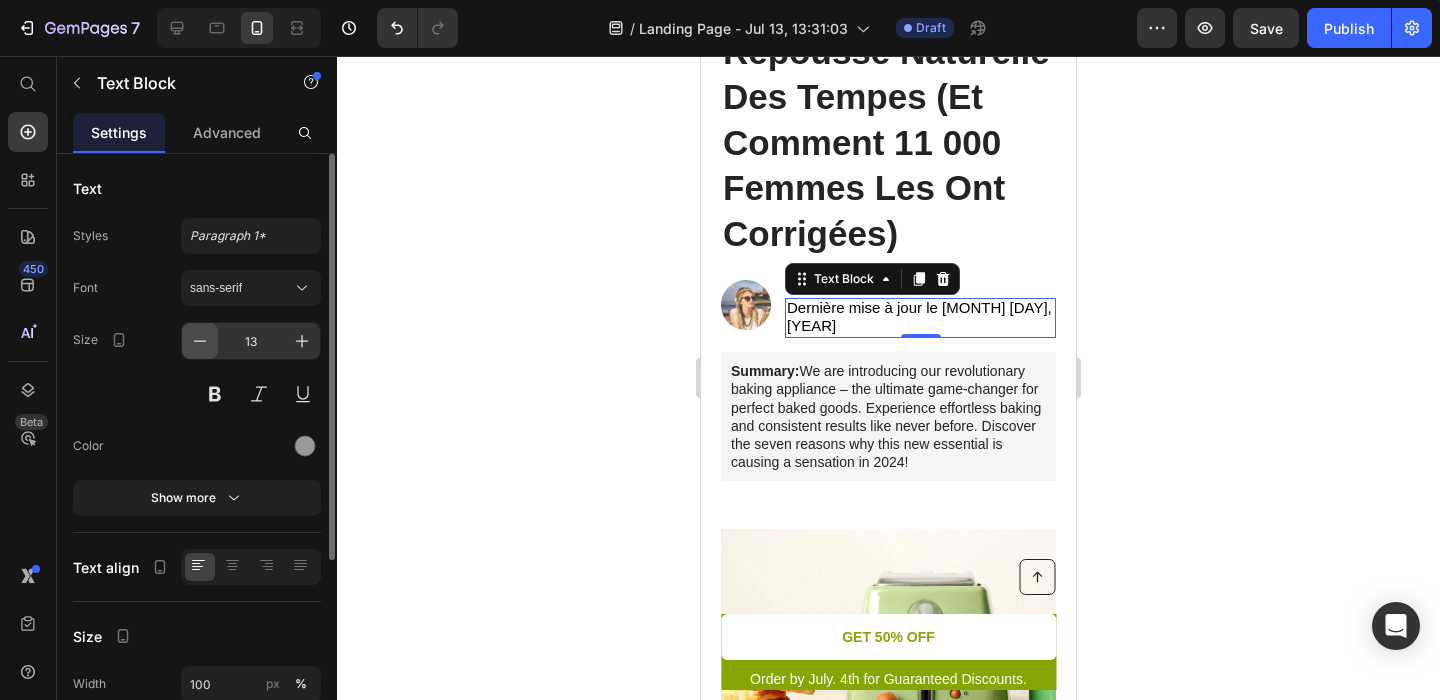click 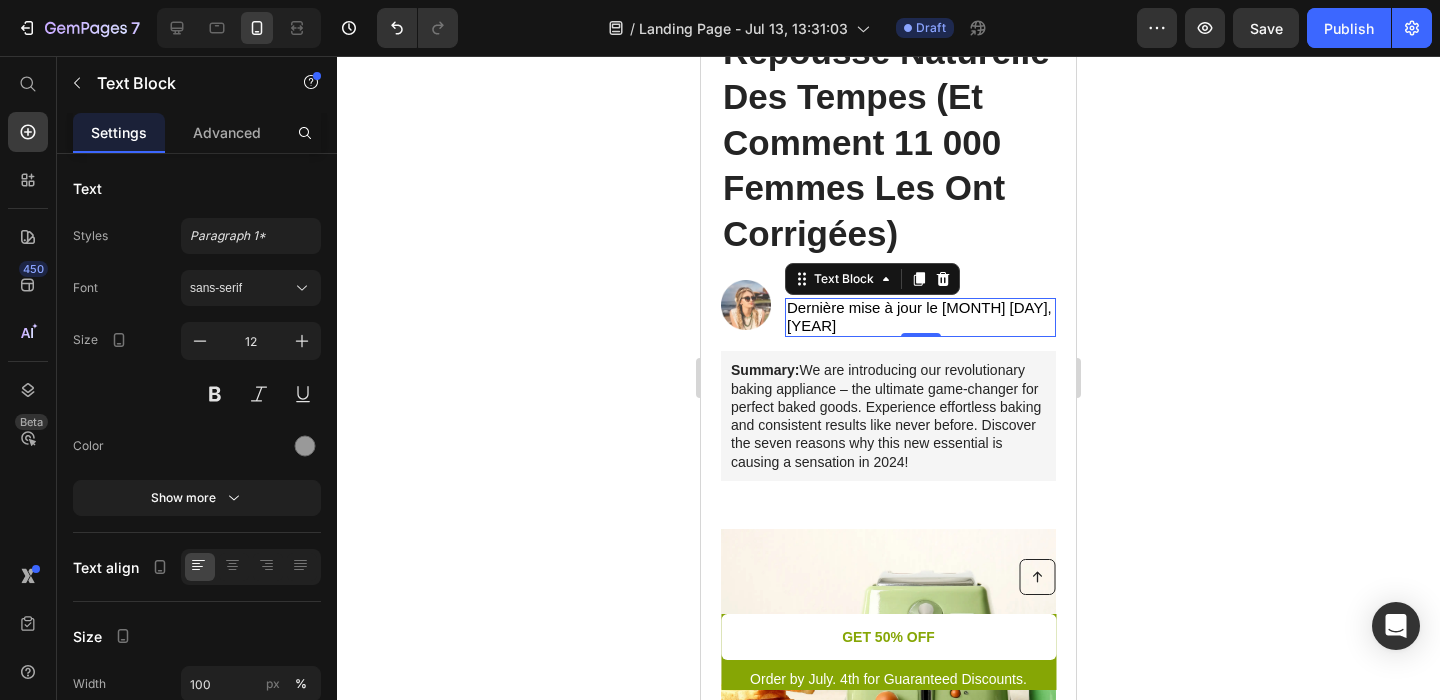 click on "Dernière mise à jour le [MONTH] [DAY], [YEAR]" at bounding box center [920, 317] 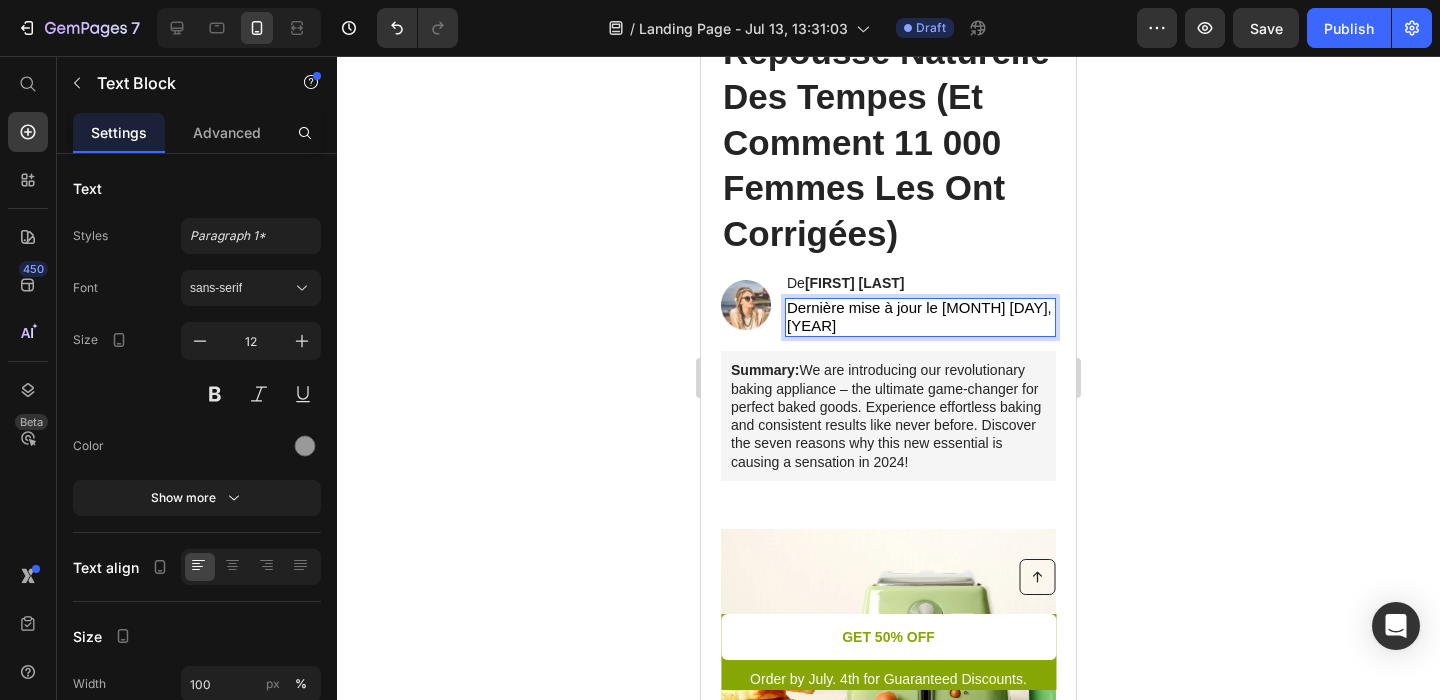 click on "Dernière mise à jour le [MONTH] [DAY], [YEAR]" at bounding box center [920, 317] 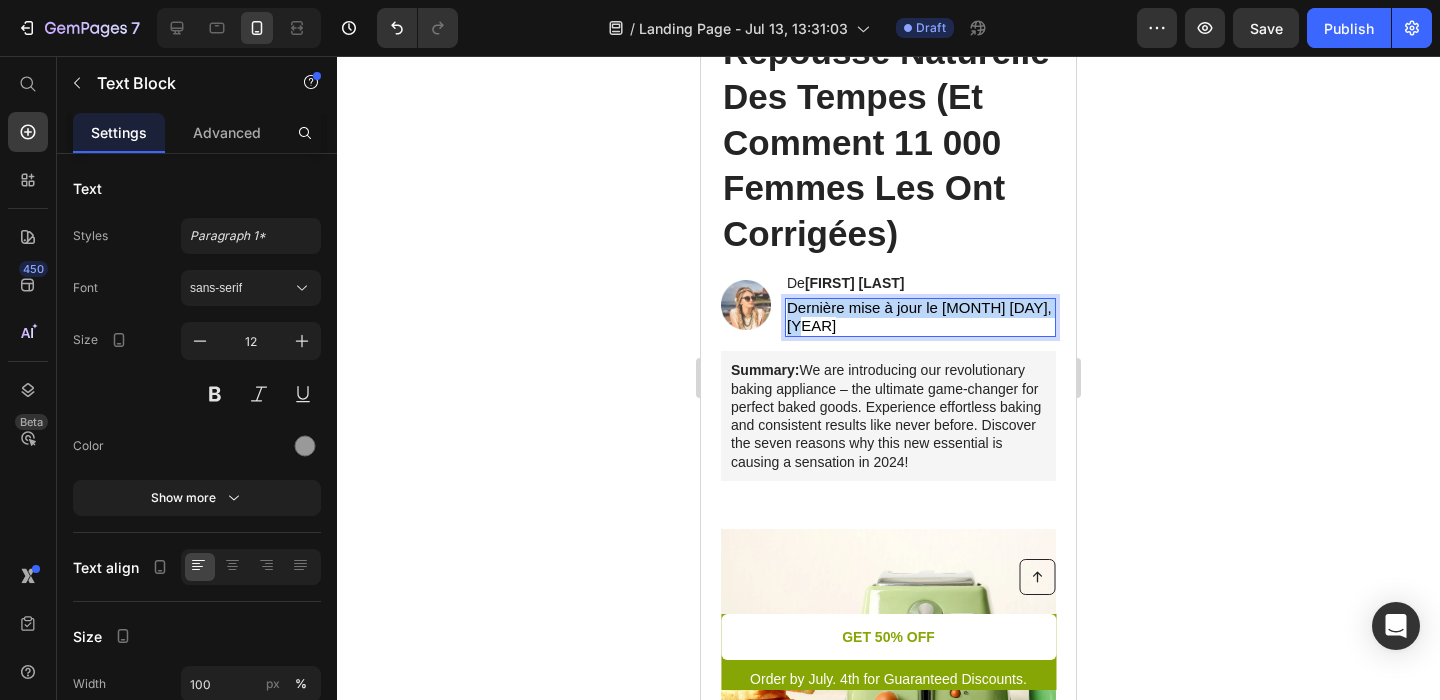 click on "Dernière mise à jour le [MONTH] [DAY], [YEAR]" at bounding box center (920, 317) 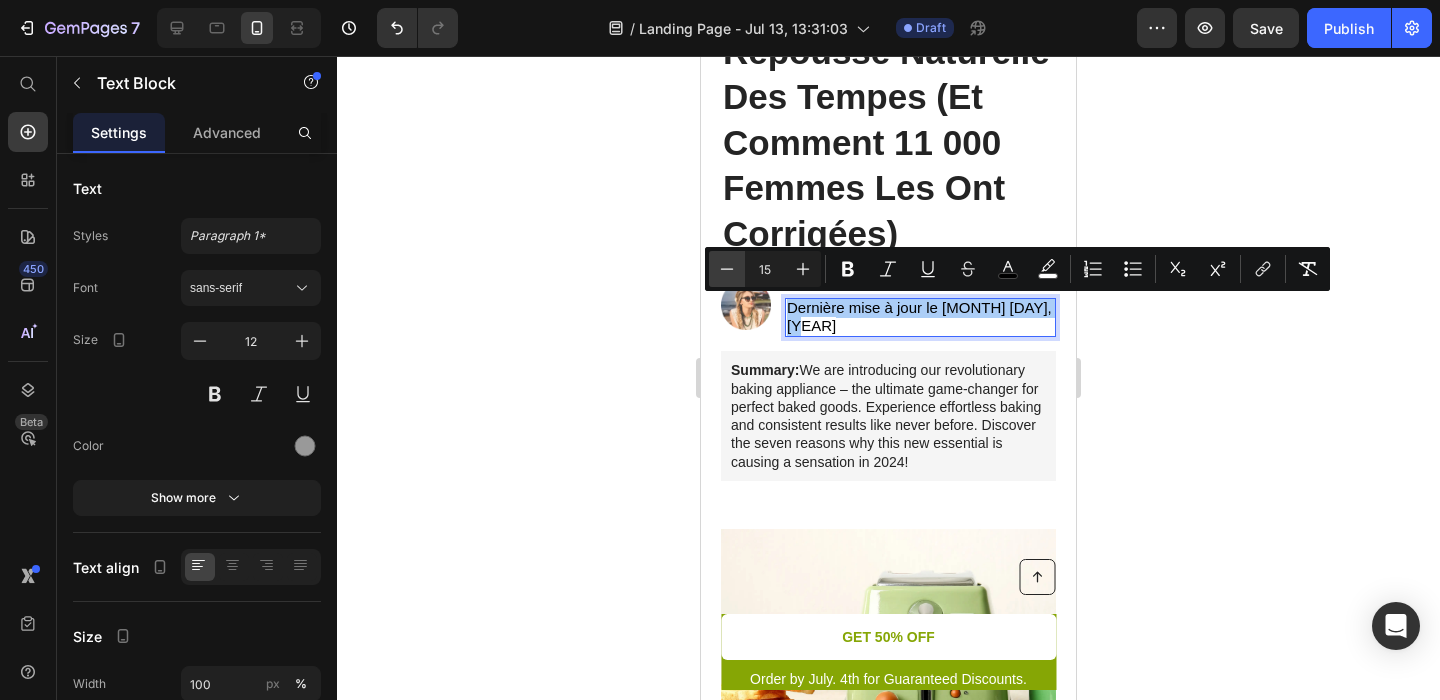 click 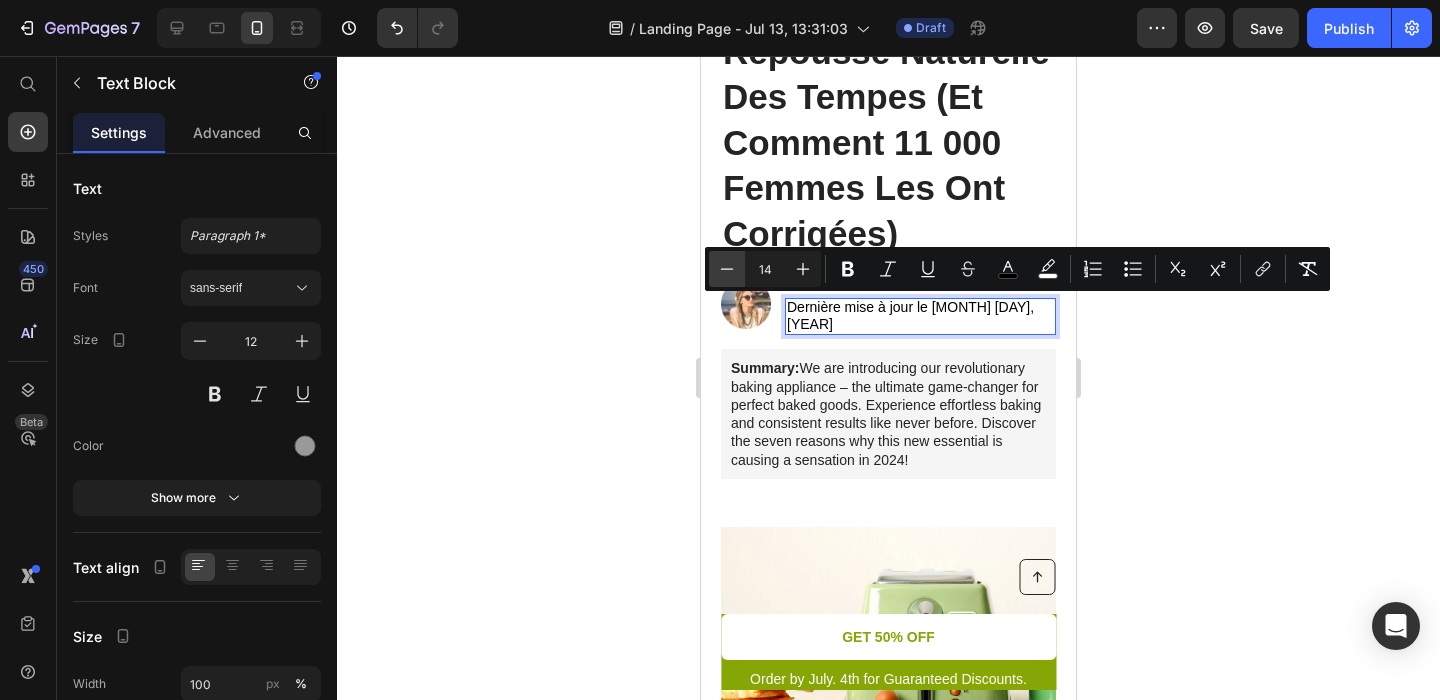 click 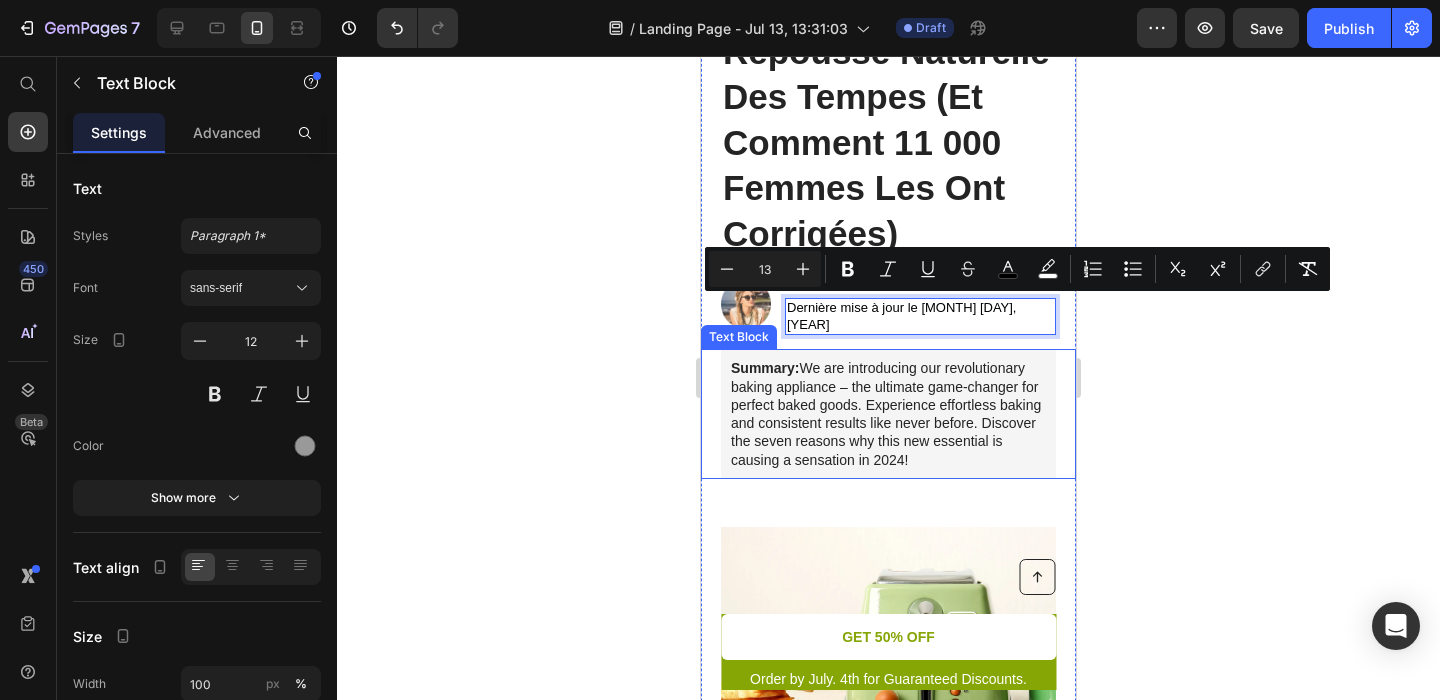 click 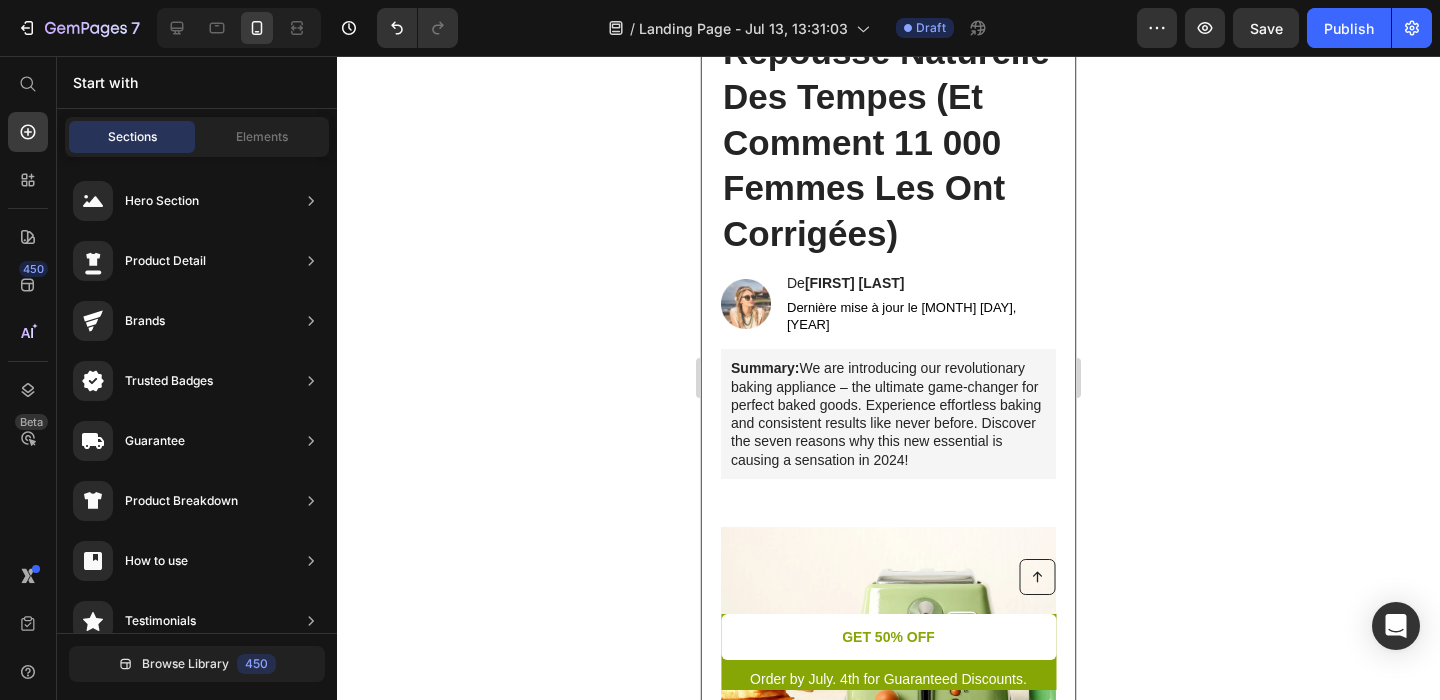 click on "Dernière mise à jour le [MONTH] [DAY], [YEAR]" at bounding box center (901, 316) 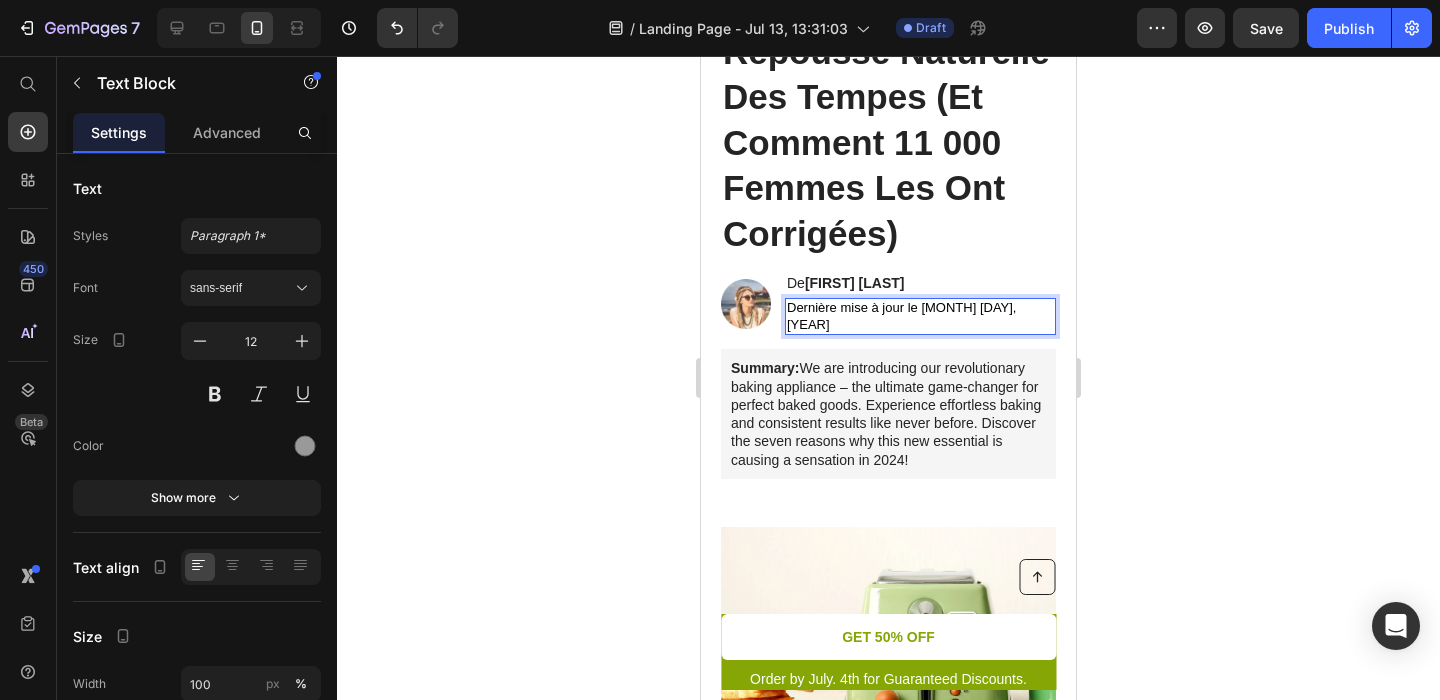 click on "Dernière mise à jour le [MONTH] [DAY], [YEAR]" at bounding box center (901, 316) 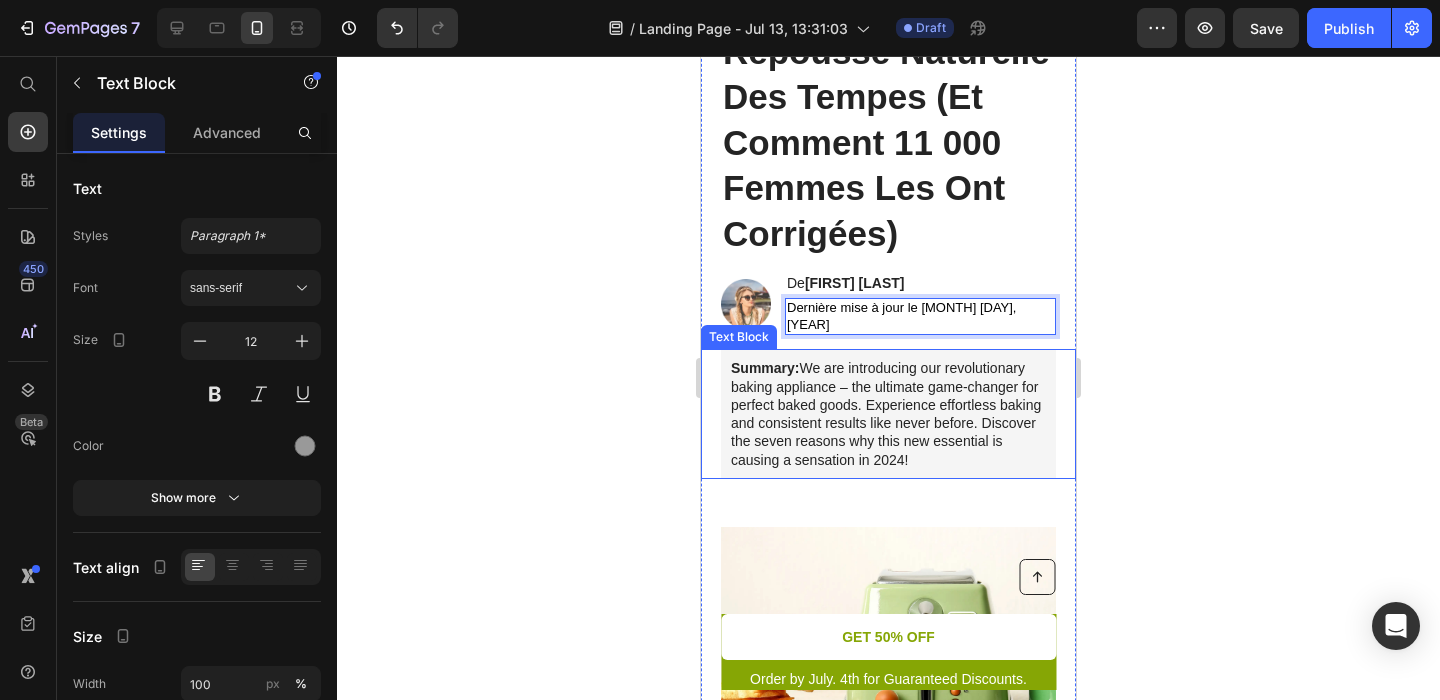 click on "Summary:  We are introducing our revolutionary baking appliance – the ultimate game-changer for perfect baked goods. Experience effortless baking and consistent results like never before. Discover the seven reasons why this new essential is causing a sensation in 2024!" at bounding box center [888, 413] 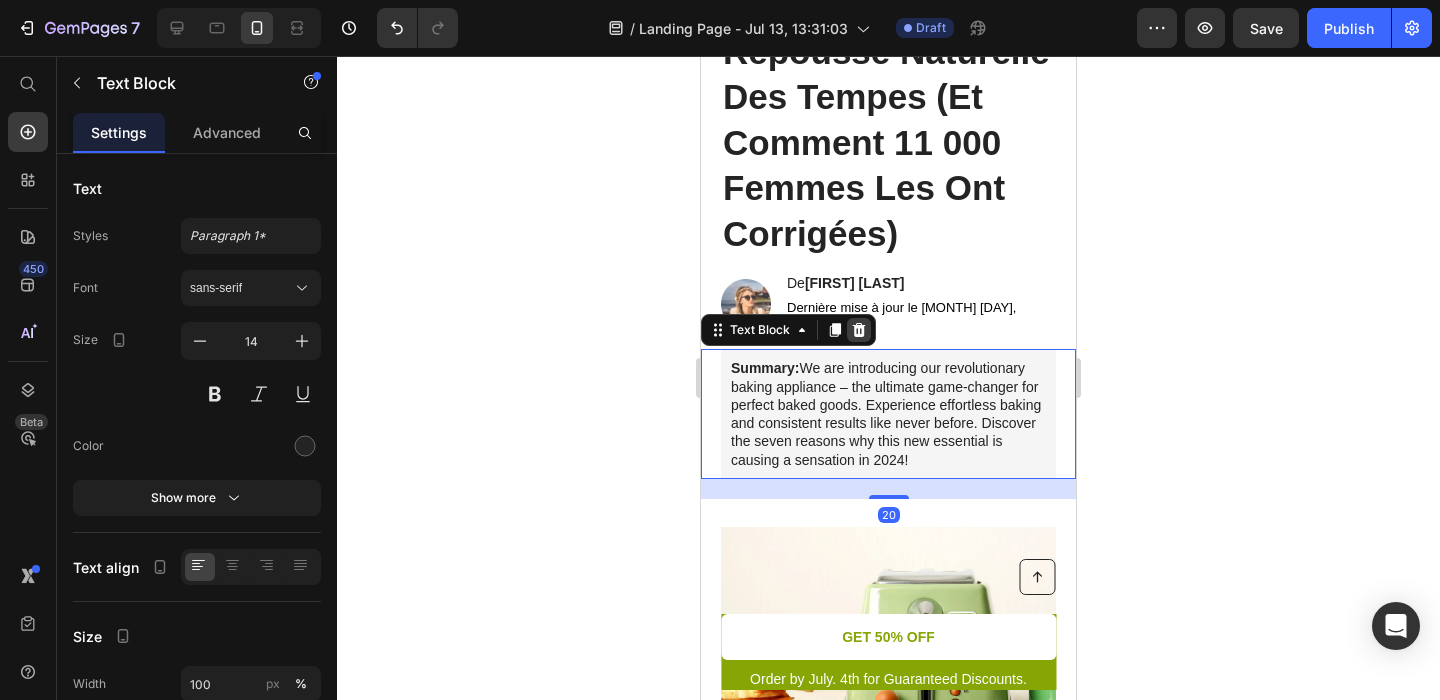 click 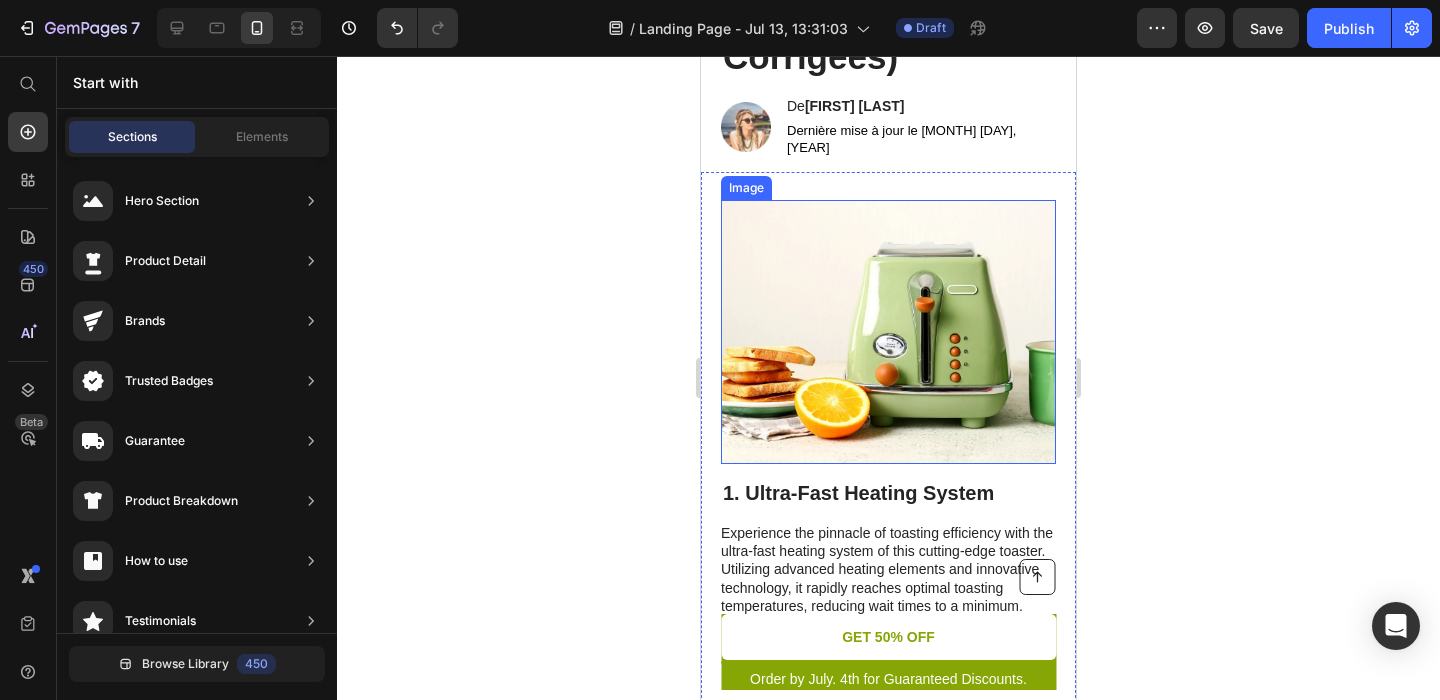 scroll, scrollTop: 496, scrollLeft: 0, axis: vertical 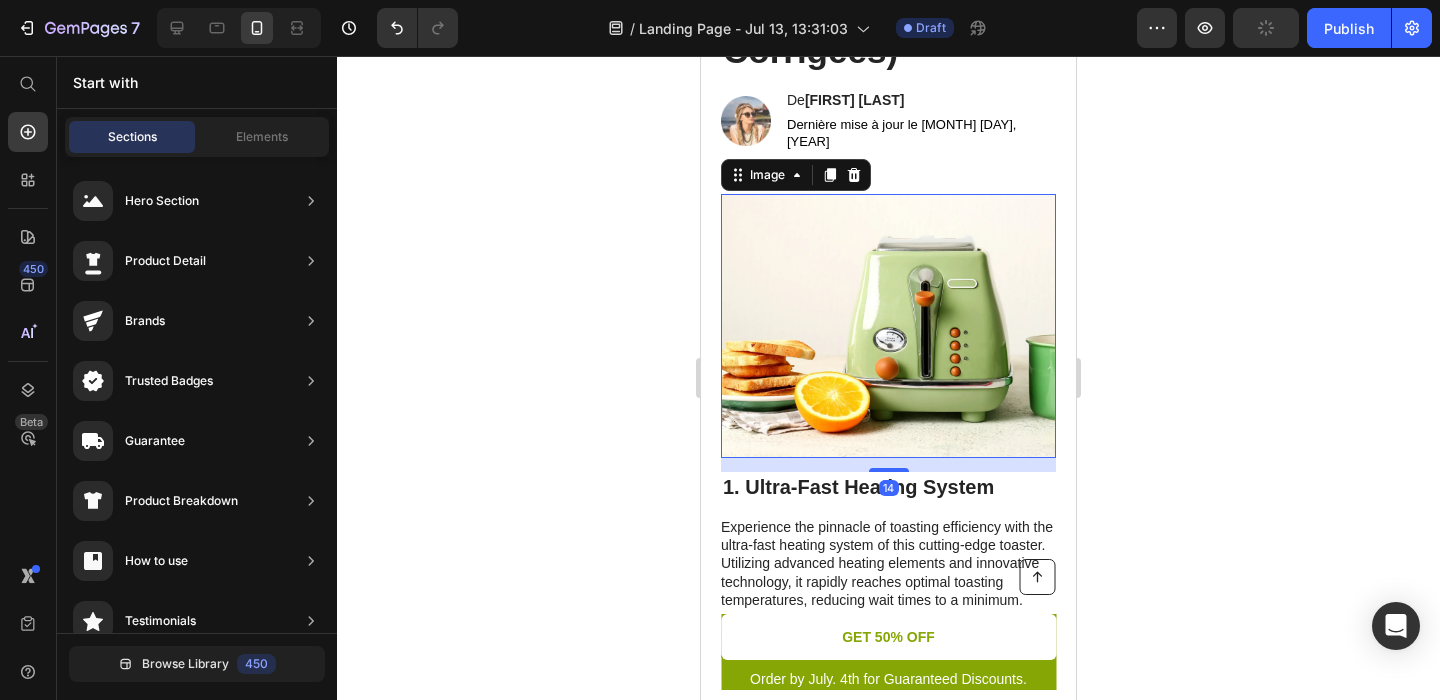 click at bounding box center [888, 326] 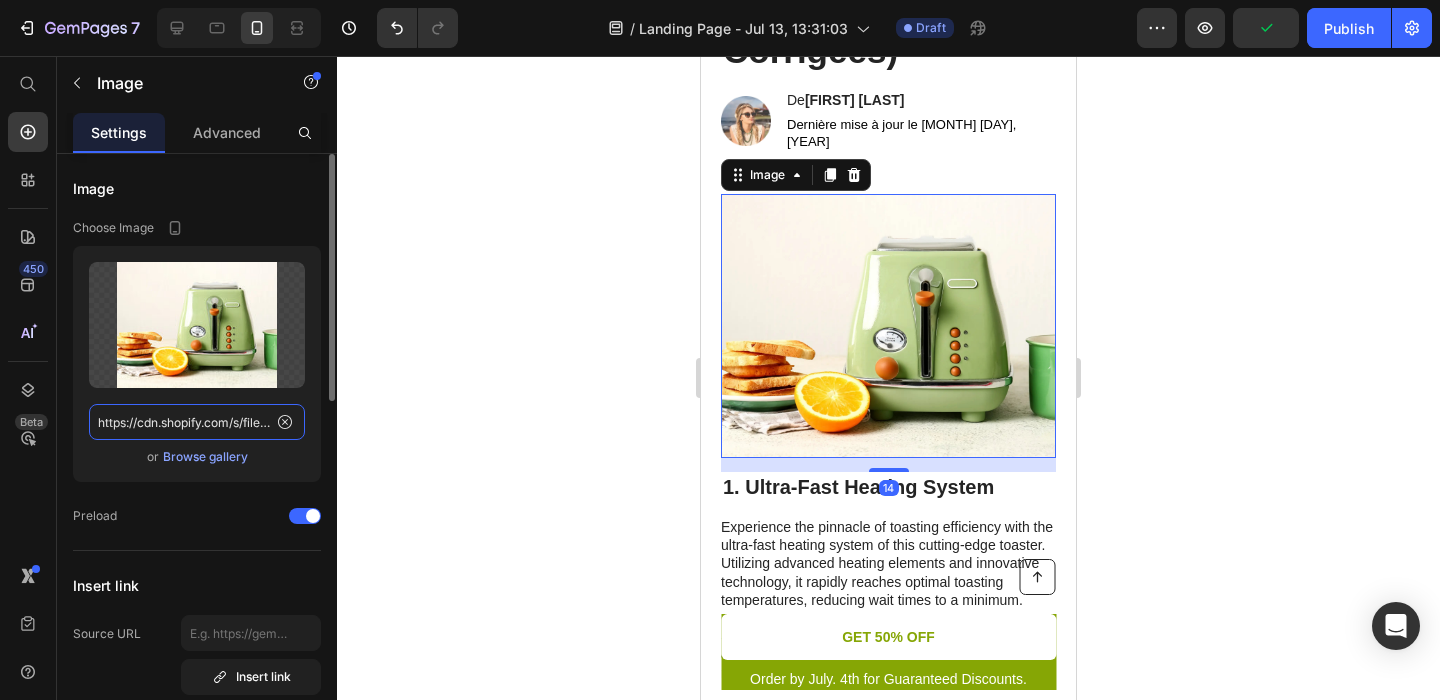 click on "https://cdn.shopify.com/s/files/1/0896/1674/4784/files/gempages_565969254160008402-f851c4e9-db80-4a88-94fe-7b4b971232b9.webp" 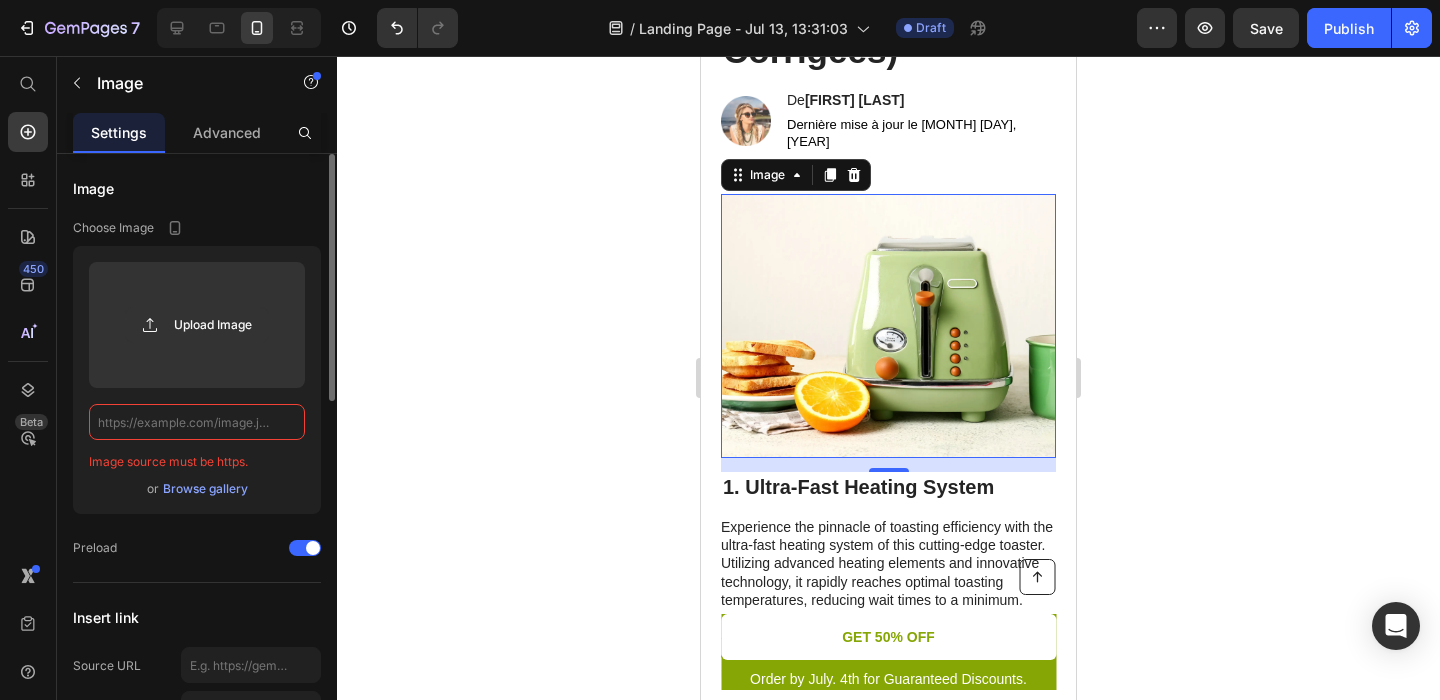 paste on "https://assets.replocdn.com/projects/f5d3ee76-85f2-4ae9-a82f-f80812e706c3/8bb8d9b5-679d-42c4-bee7-544cfa9784b6" 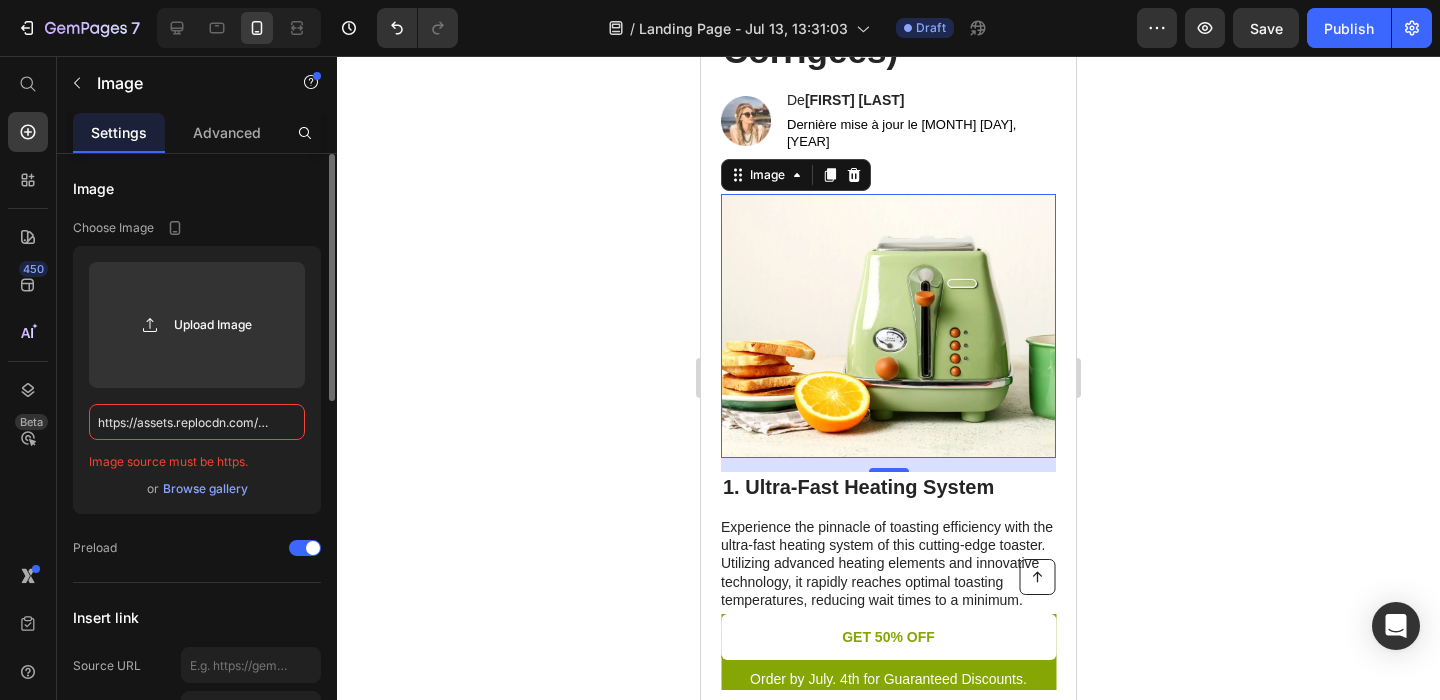 scroll, scrollTop: 0, scrollLeft: 534, axis: horizontal 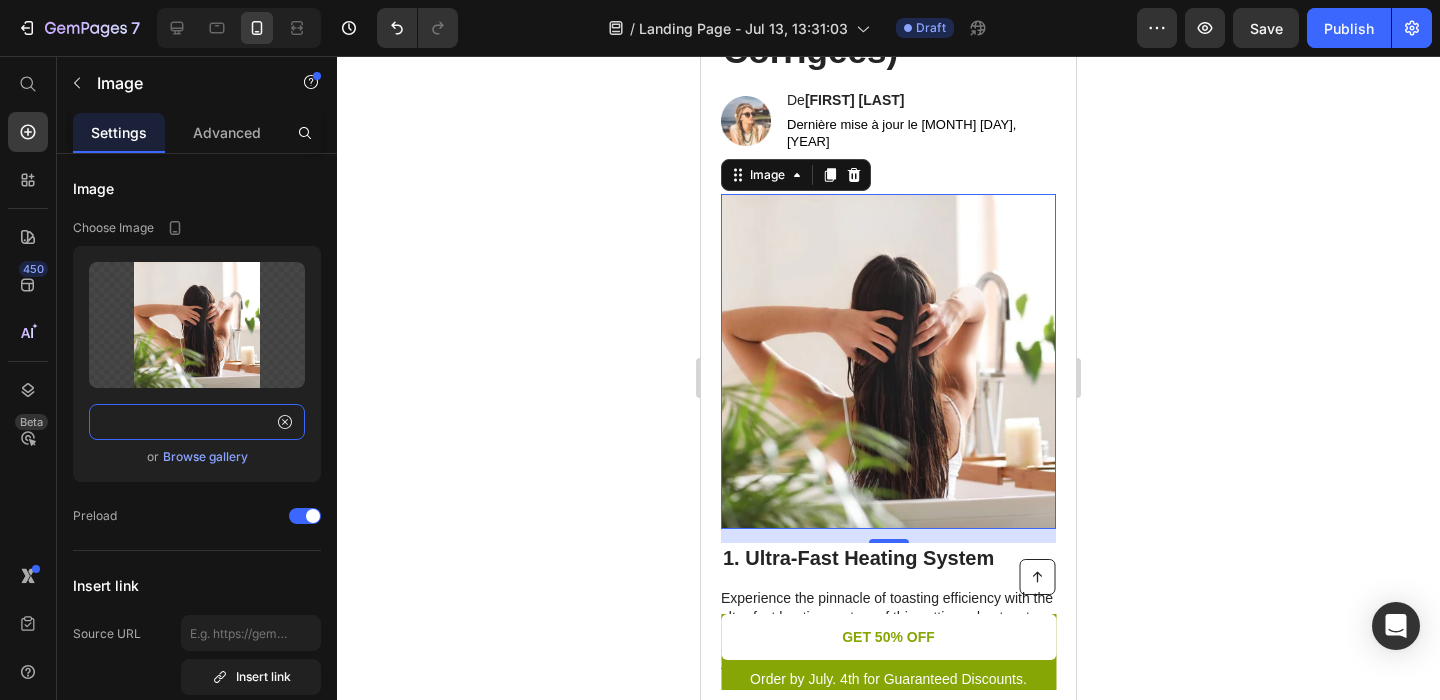 type on "https://assets.replocdn.com/projects/f5d3ee76-85f2-4ae9-a82f-f80812e706c3/8bb8d9b5-679d-42c4-bee7-544cfa9784b6" 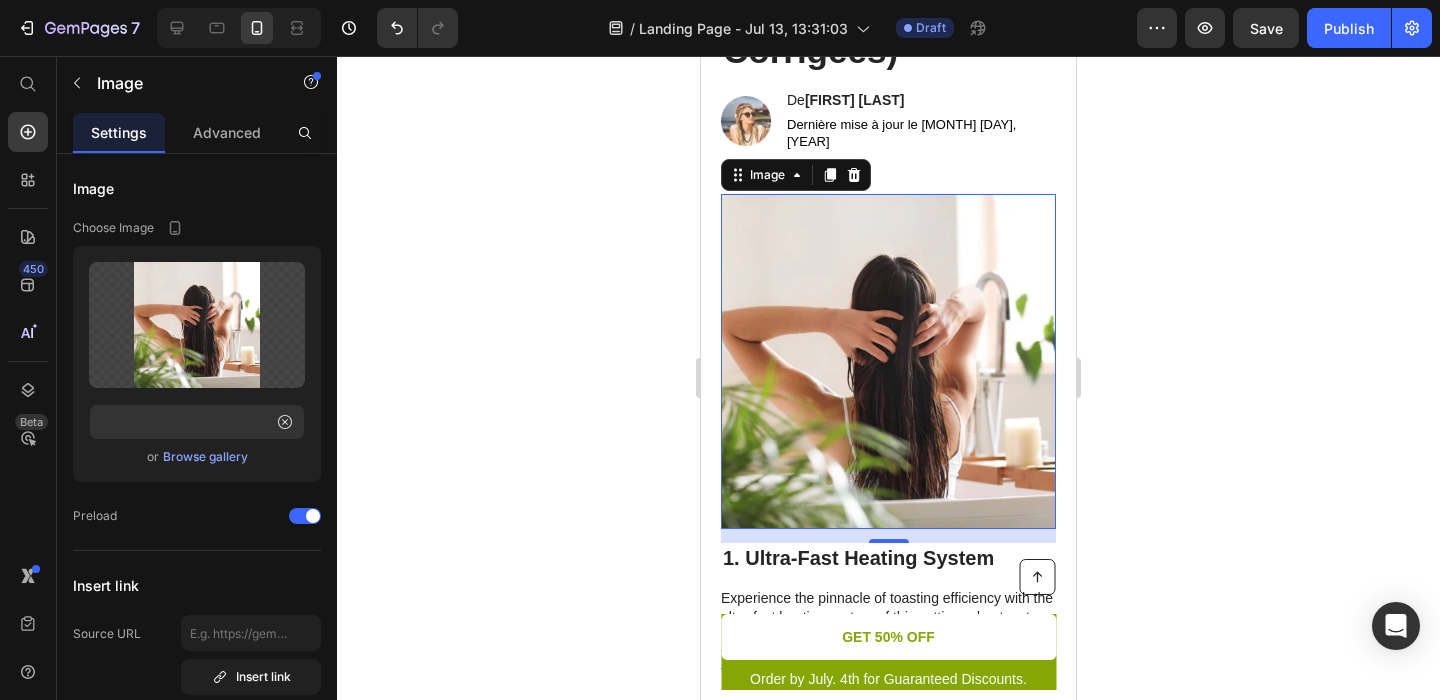 click 